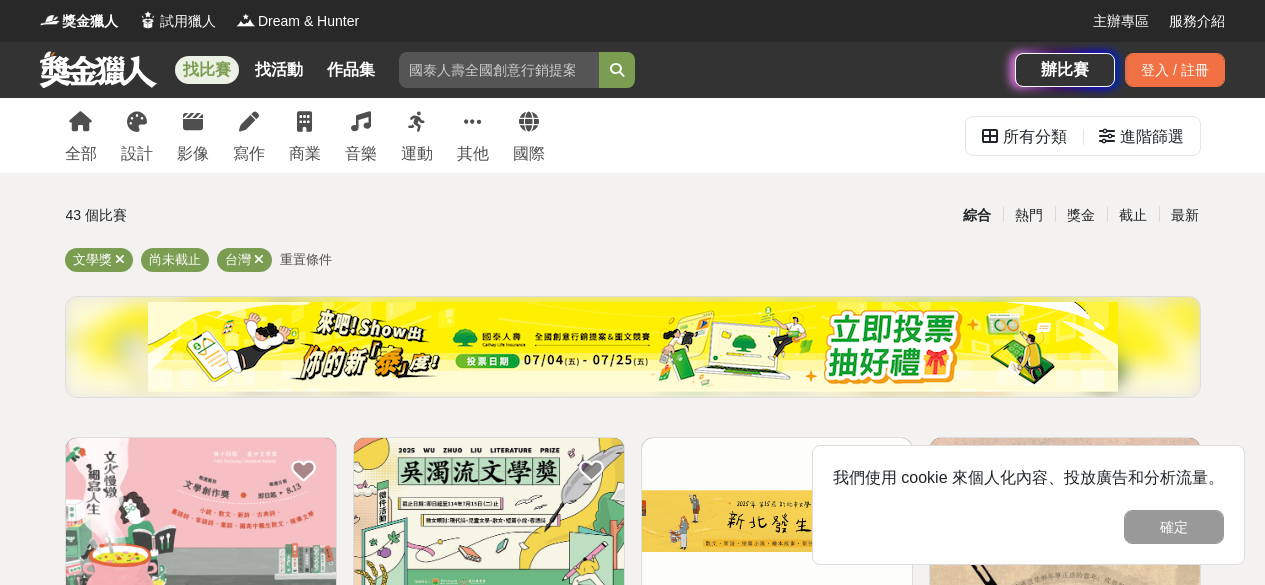 scroll, scrollTop: 0, scrollLeft: 0, axis: both 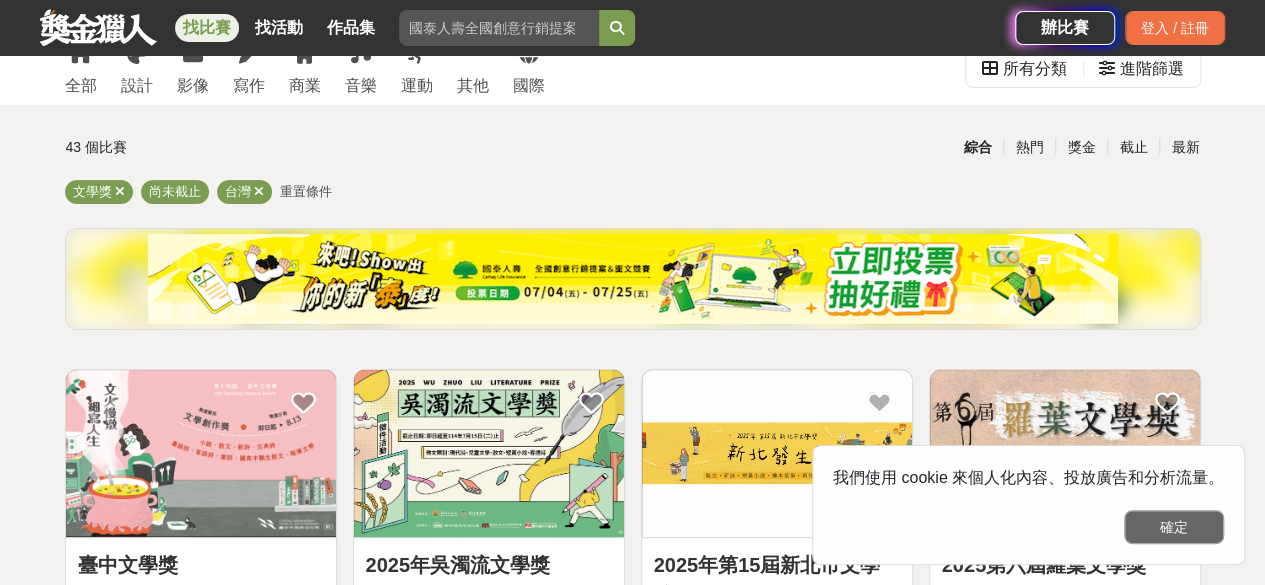 click on "確定" at bounding box center [1174, 527] 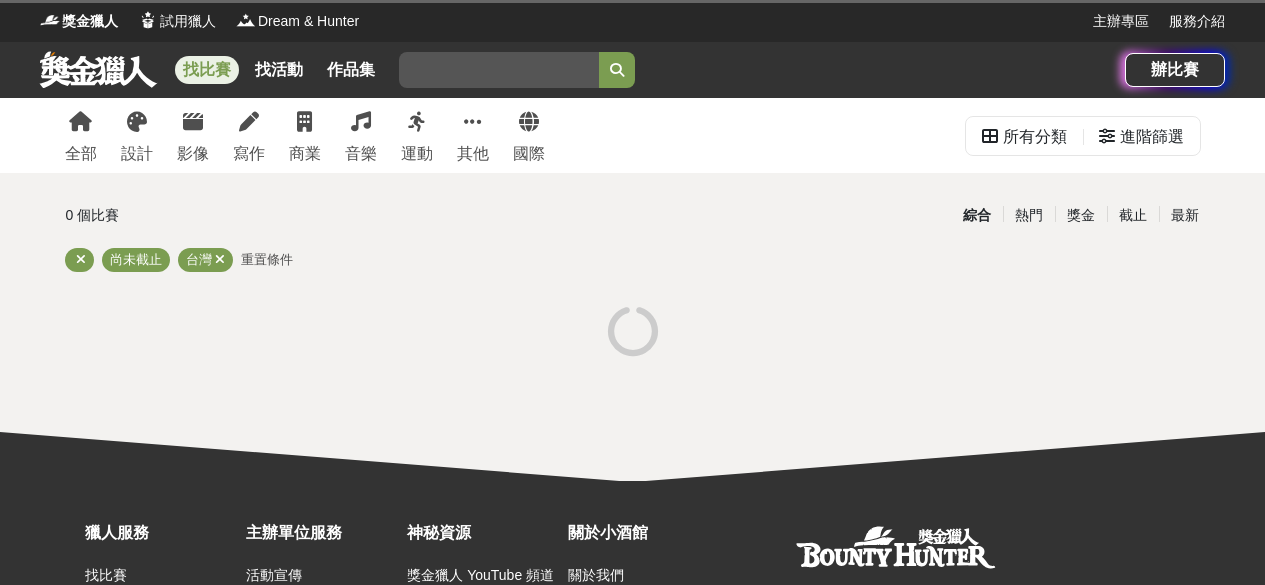 scroll, scrollTop: 0, scrollLeft: 0, axis: both 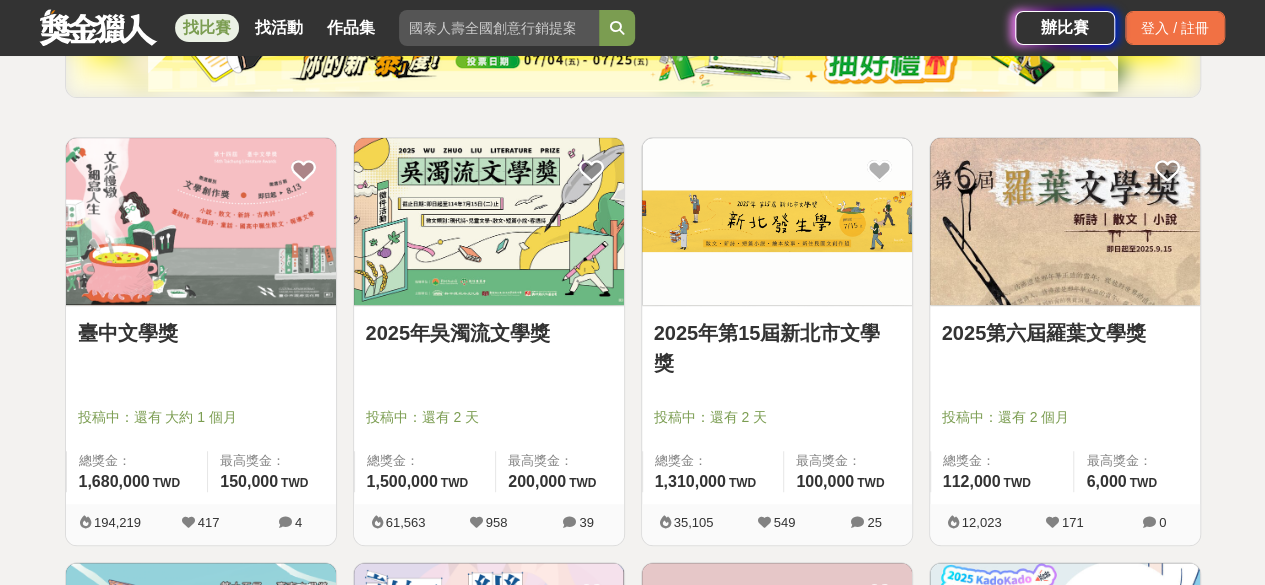 click at bounding box center (201, 221) 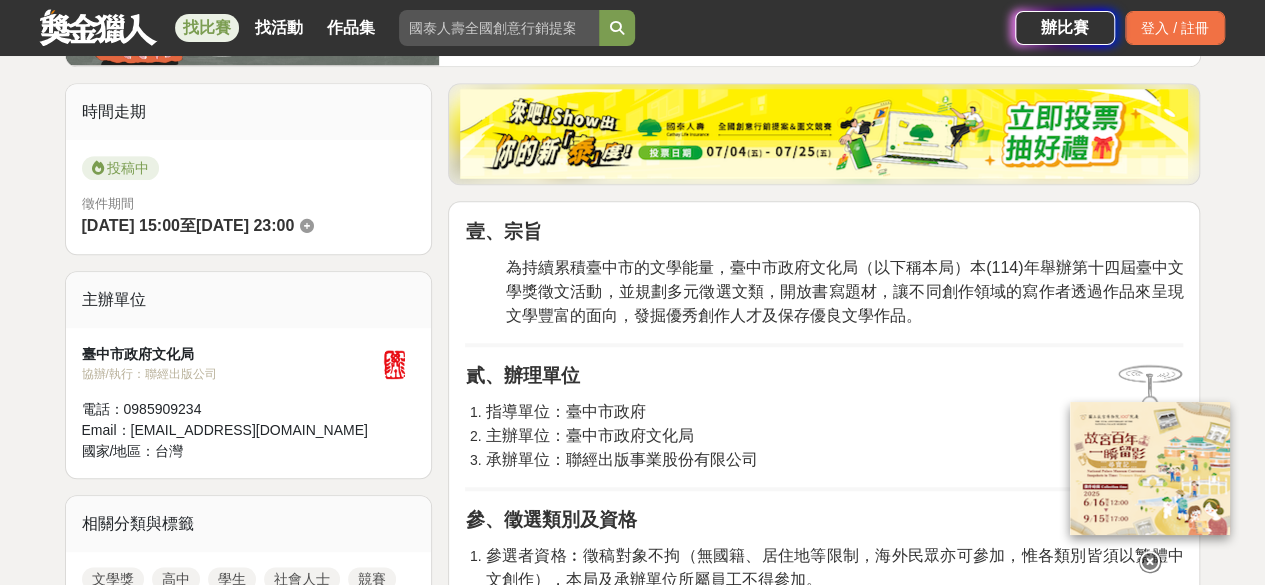 scroll, scrollTop: 600, scrollLeft: 0, axis: vertical 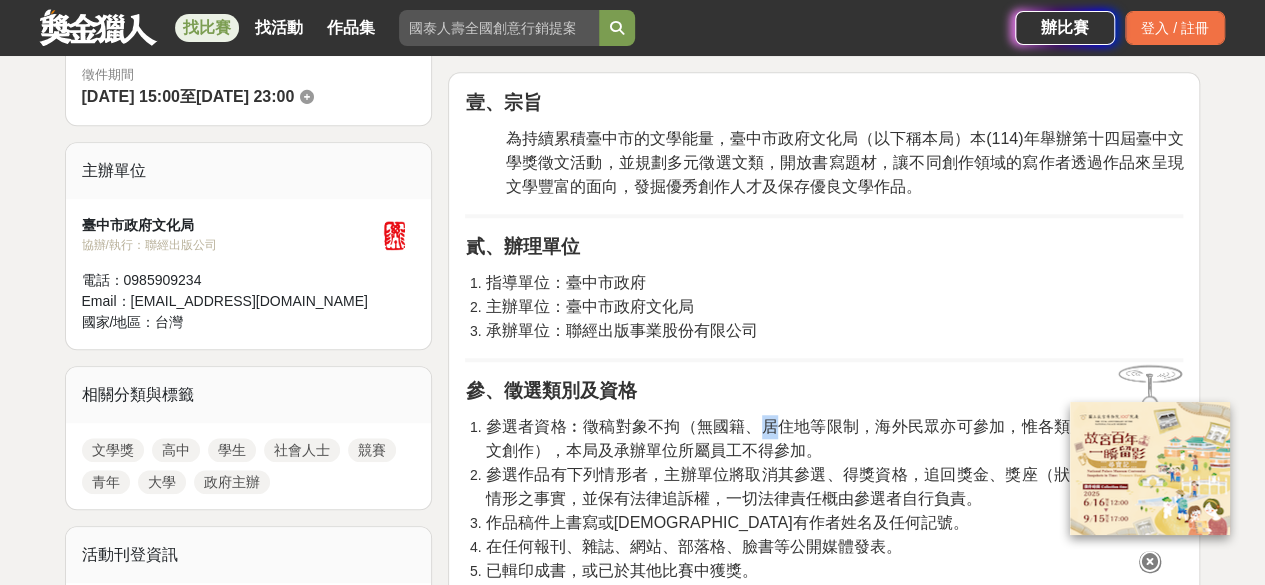 drag, startPoint x: 754, startPoint y: 431, endPoint x: 770, endPoint y: 428, distance: 16.27882 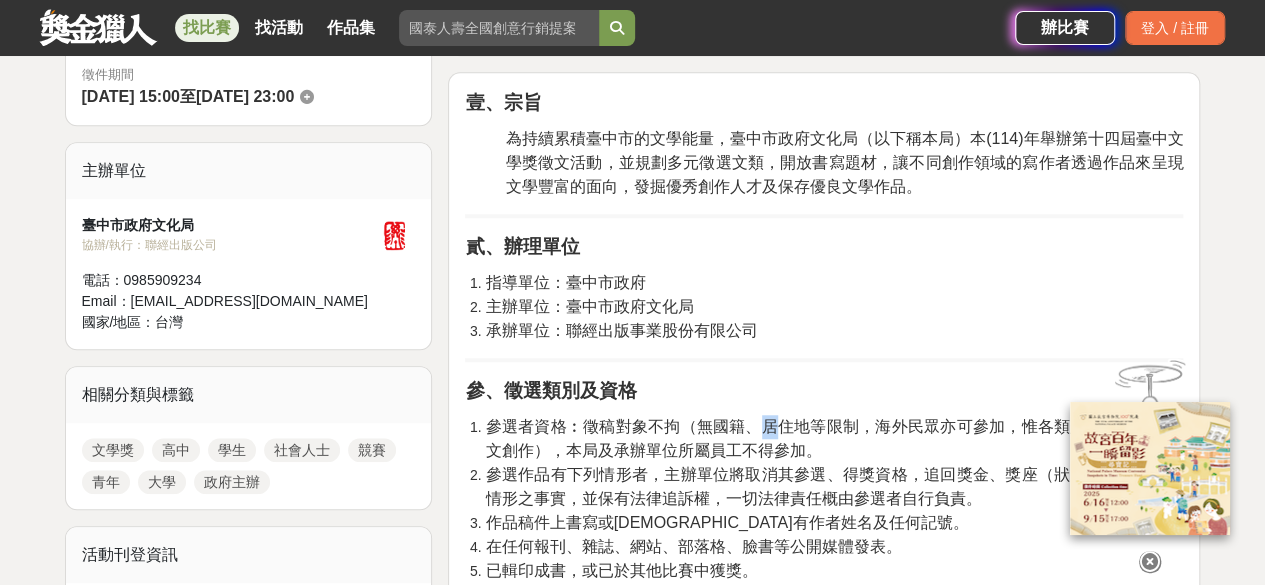 click on "參選者資格︰徵稿對象不拘（無國籍、居住地等限制，海外民眾亦可參加，惟各類別皆須以繁體中文創作），本局及承辦單位所屬員工不得參加。" at bounding box center (834, 438) 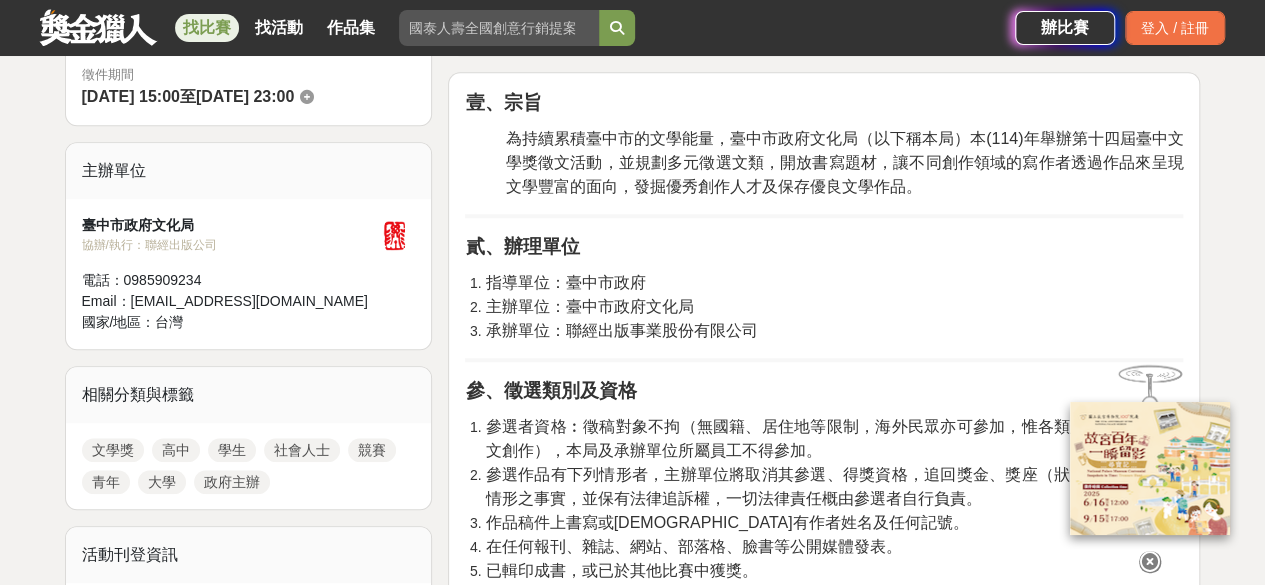click on "參選作品有下列情形者，主辦單位將取消其參選、得獎資格，追回獎金、獎座（狀），公布其違規情形之事實，並保有法律追訴權，一切法律責任概由參選者自行負責。" at bounding box center [834, 486] 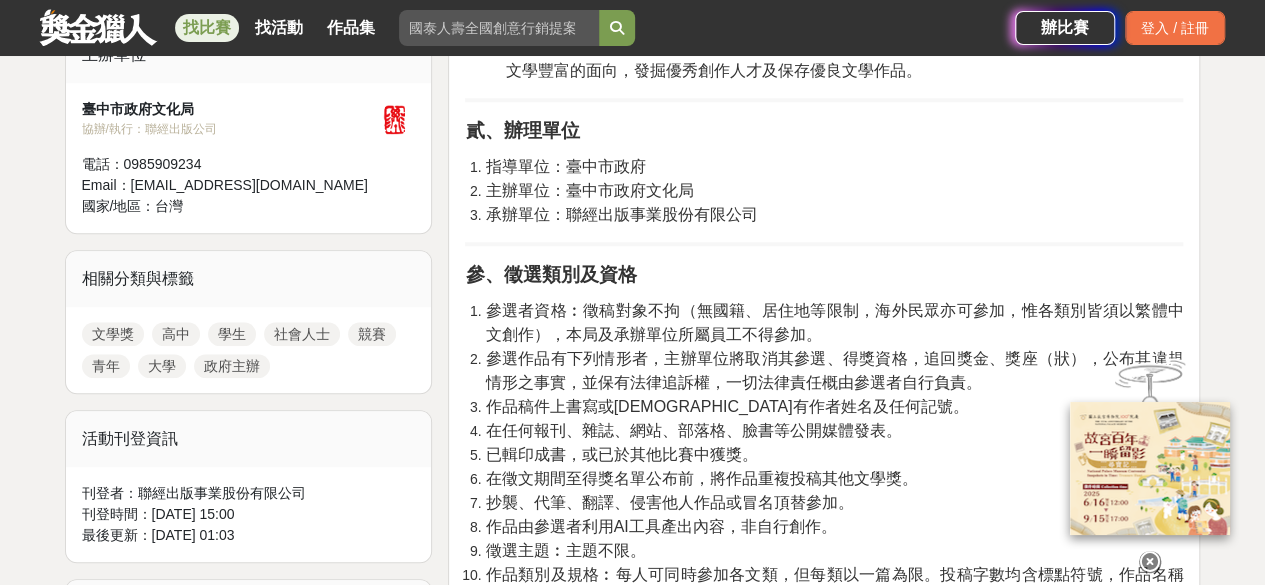 scroll, scrollTop: 800, scrollLeft: 0, axis: vertical 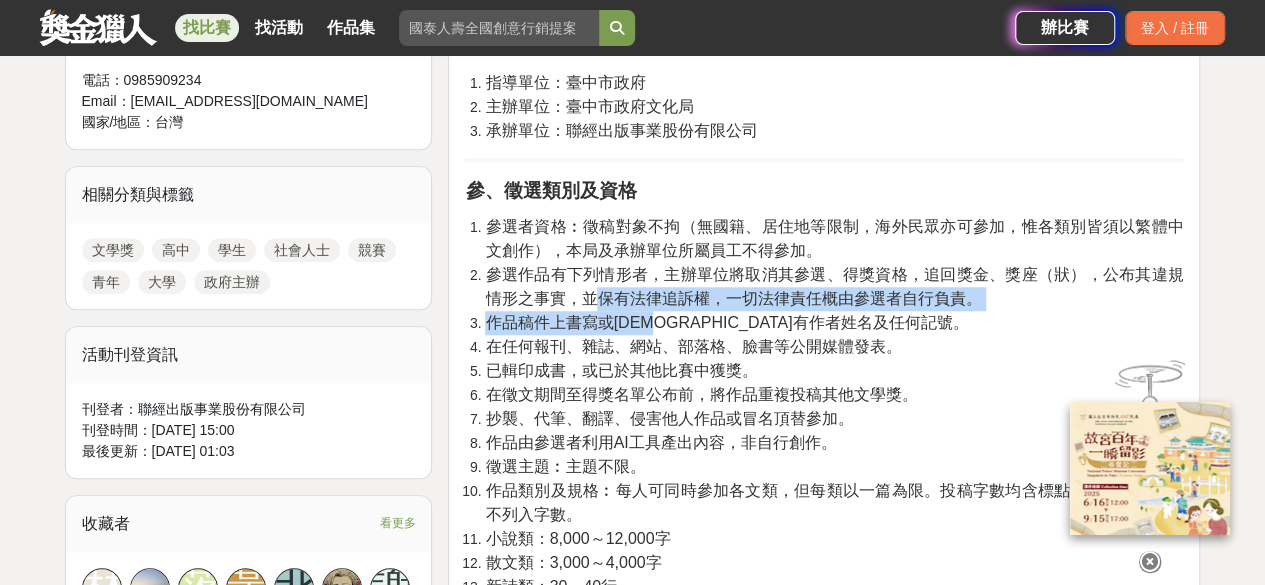 drag, startPoint x: 577, startPoint y: 291, endPoint x: 675, endPoint y: 323, distance: 103.09219 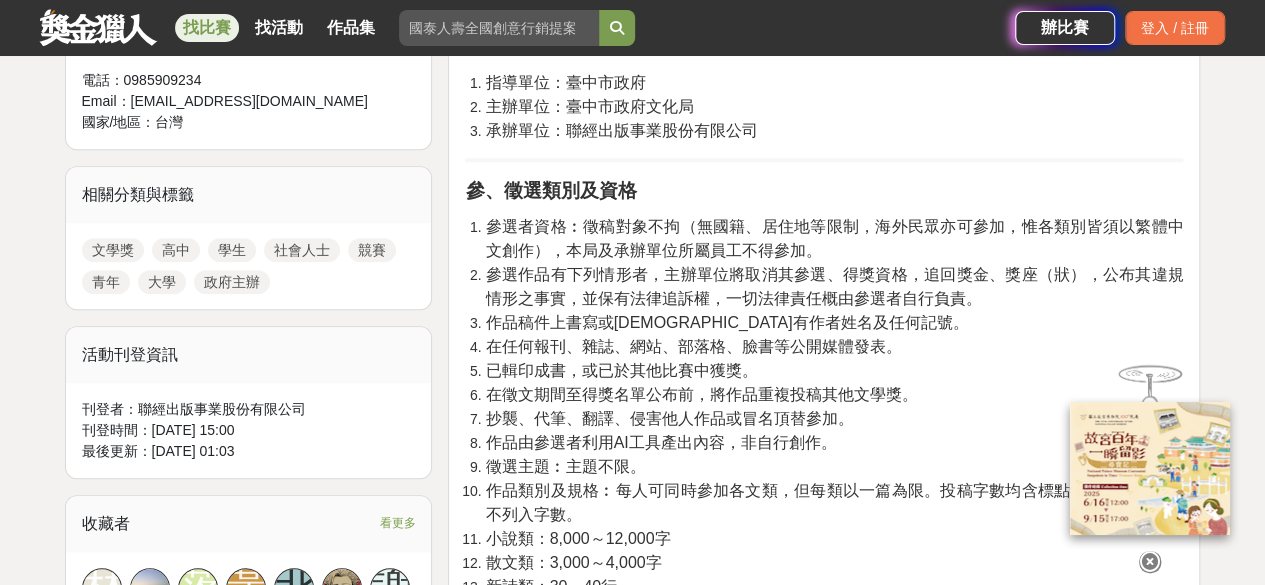 click on "已輯印成書，或已於其他比賽中獲獎。" at bounding box center (621, 370) 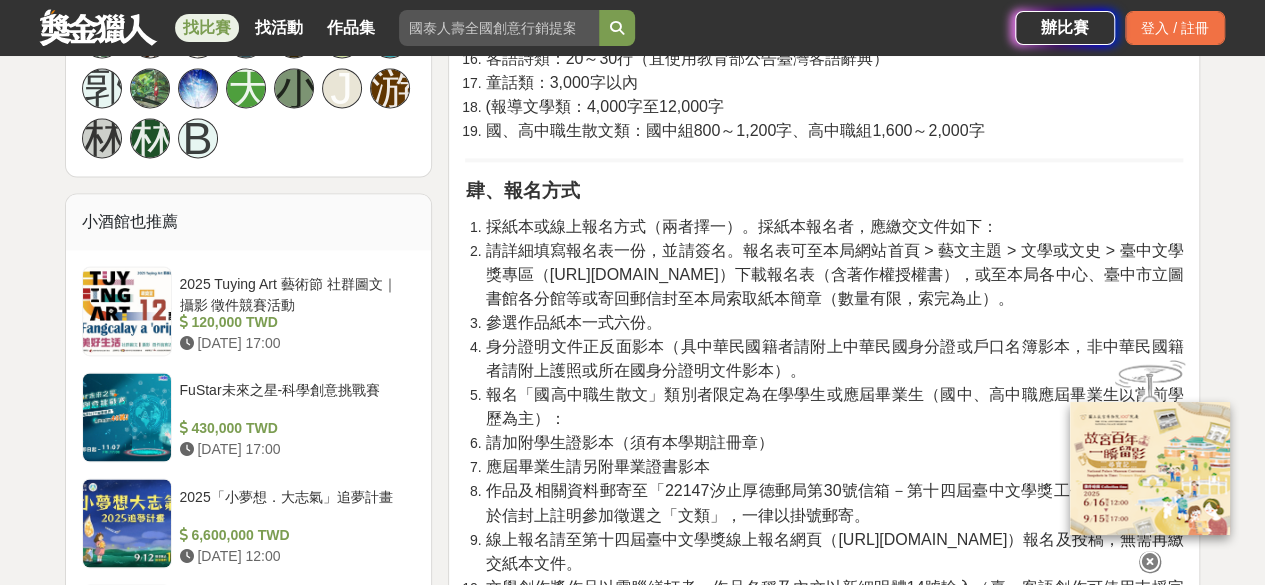 scroll, scrollTop: 1600, scrollLeft: 0, axis: vertical 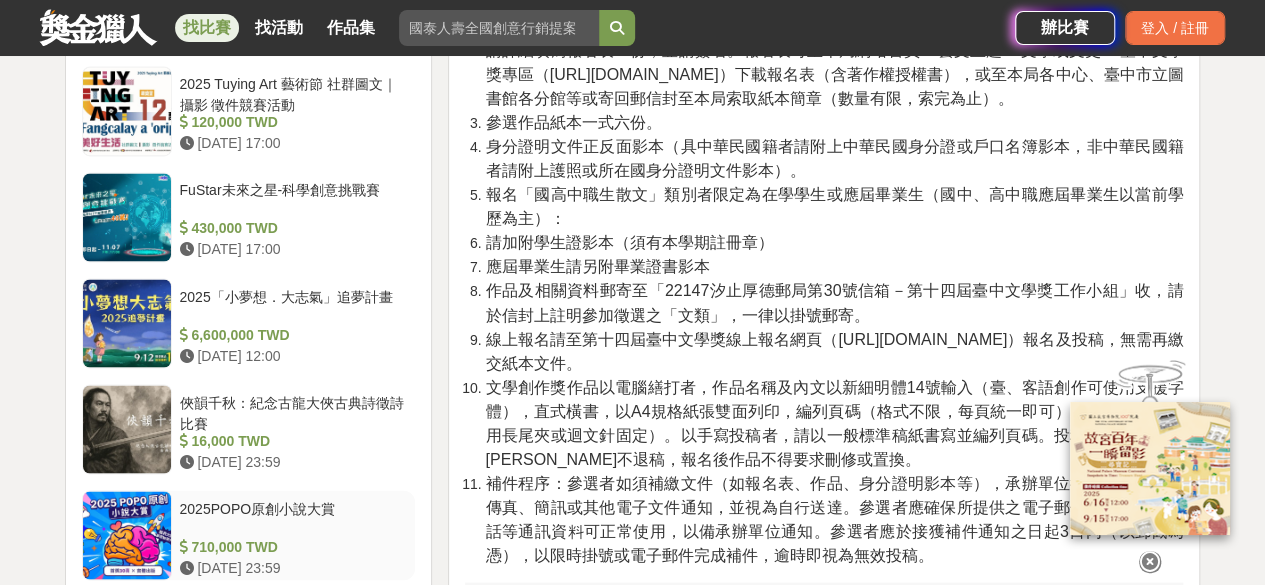 click at bounding box center (127, 535) 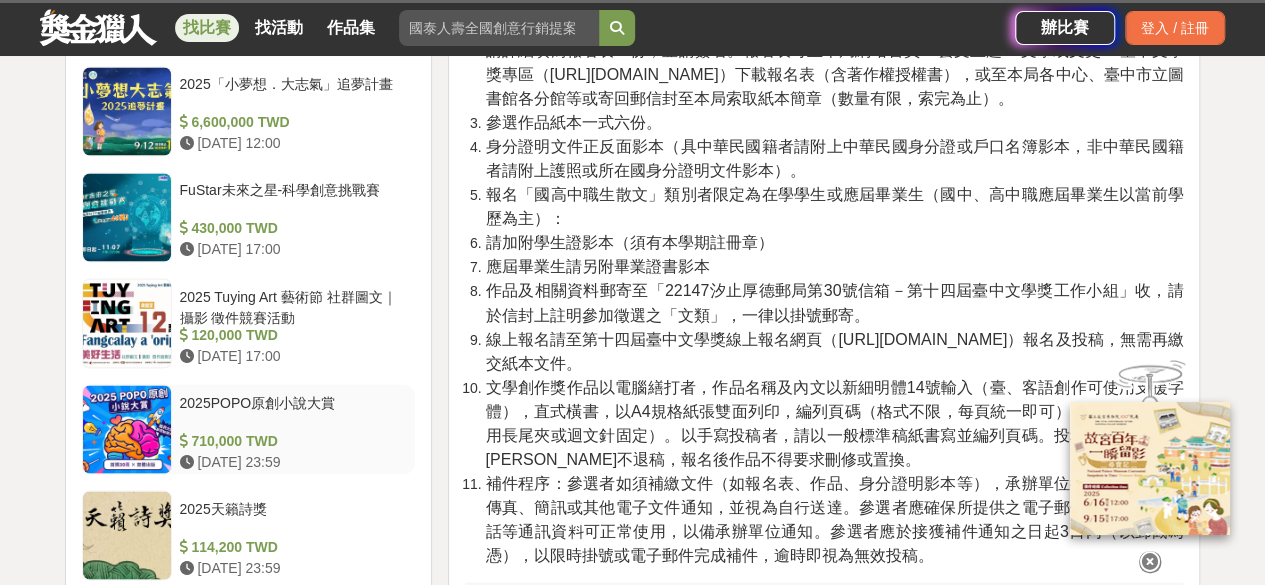 scroll, scrollTop: 1555, scrollLeft: 0, axis: vertical 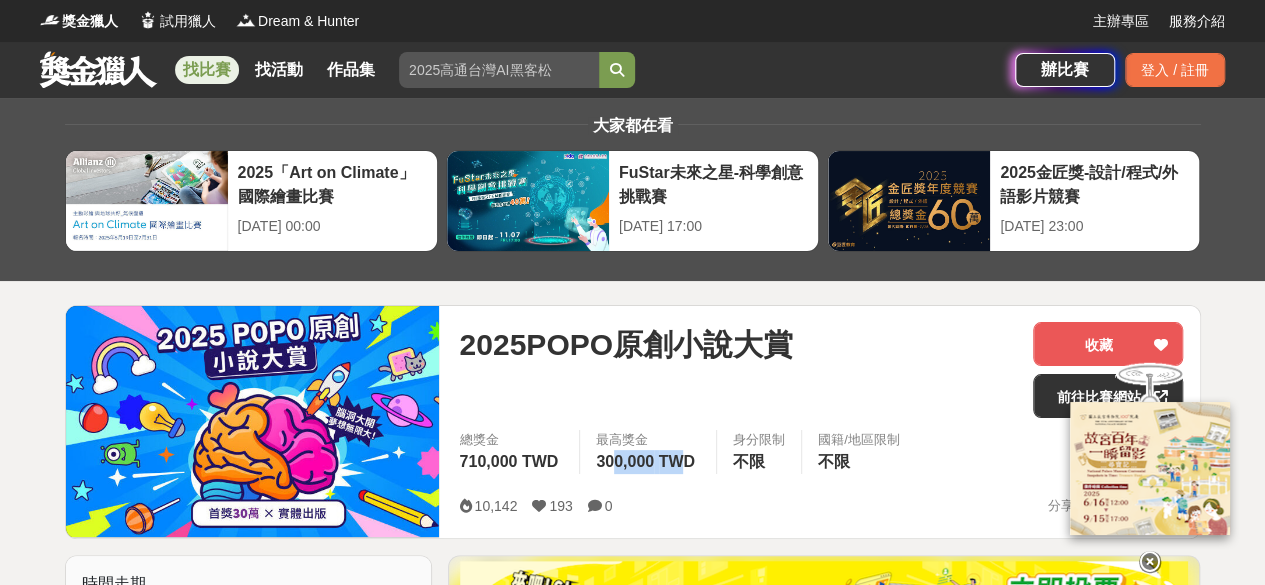 drag, startPoint x: 618, startPoint y: 458, endPoint x: 681, endPoint y: 461, distance: 63.07139 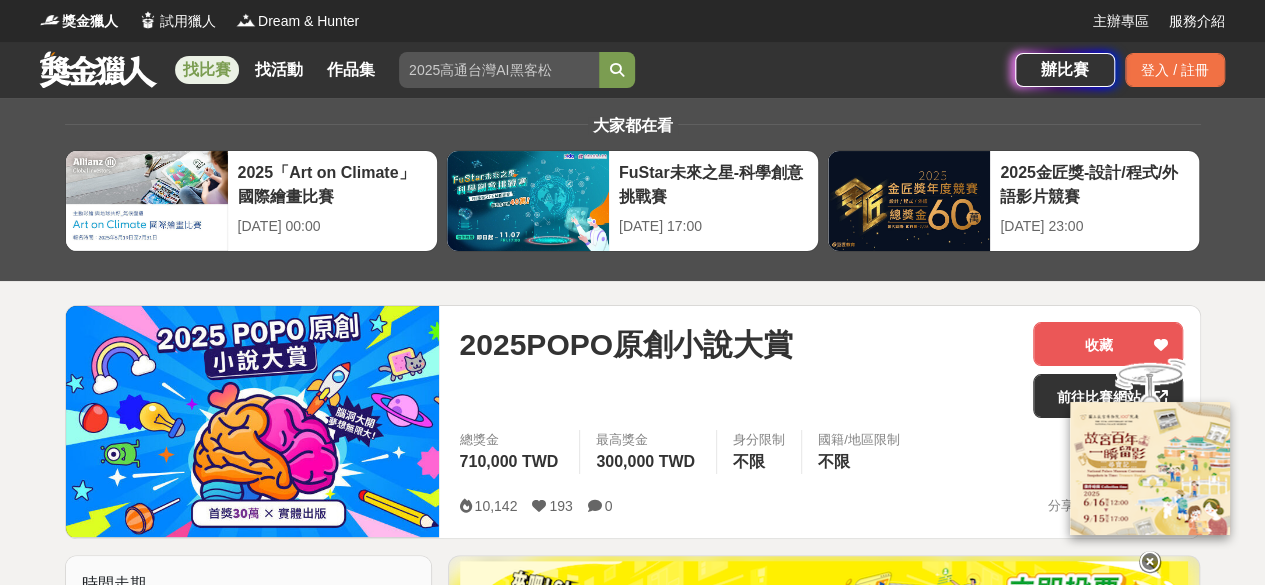 click on "10,142 193 0 分享至" at bounding box center (821, 506) 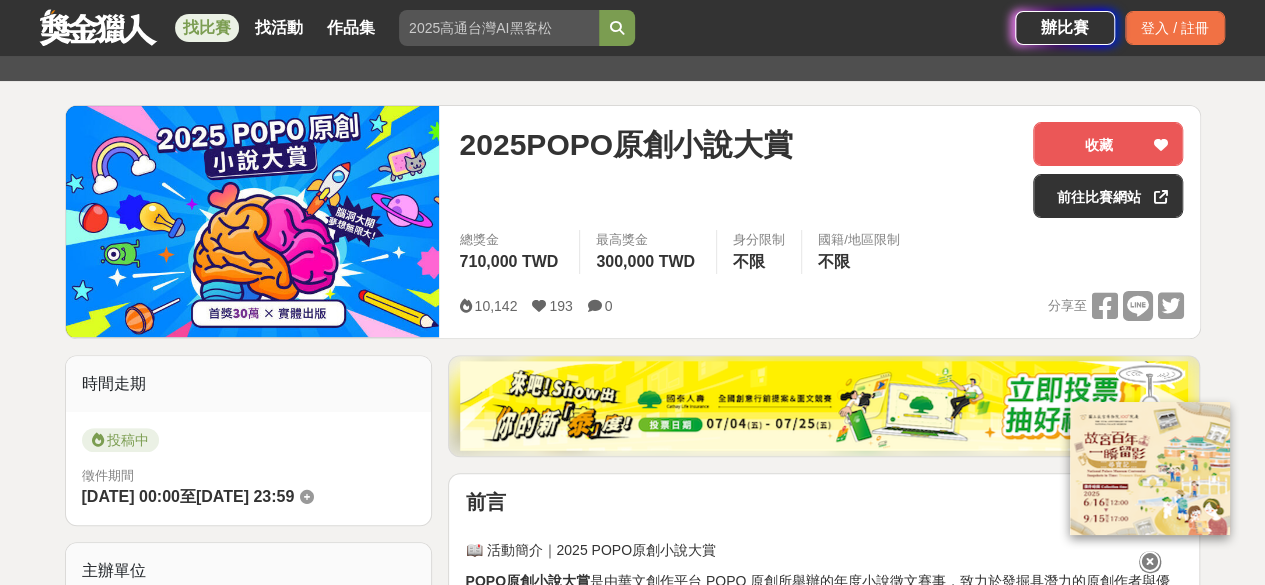 scroll, scrollTop: 300, scrollLeft: 0, axis: vertical 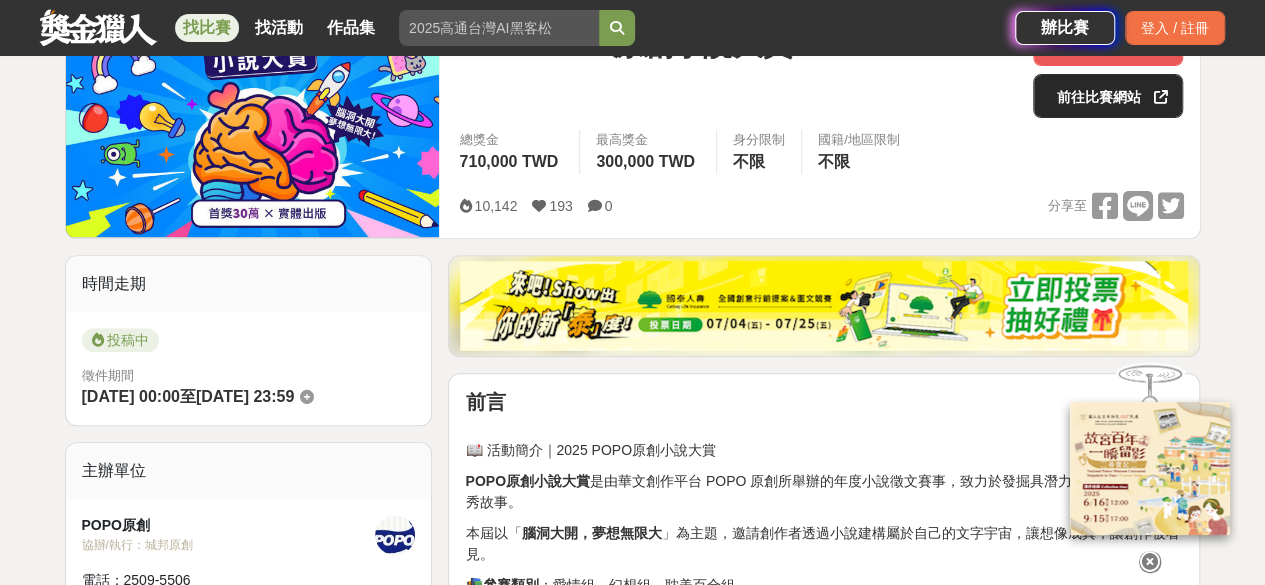 click on "前往比賽網站" at bounding box center [1108, 96] 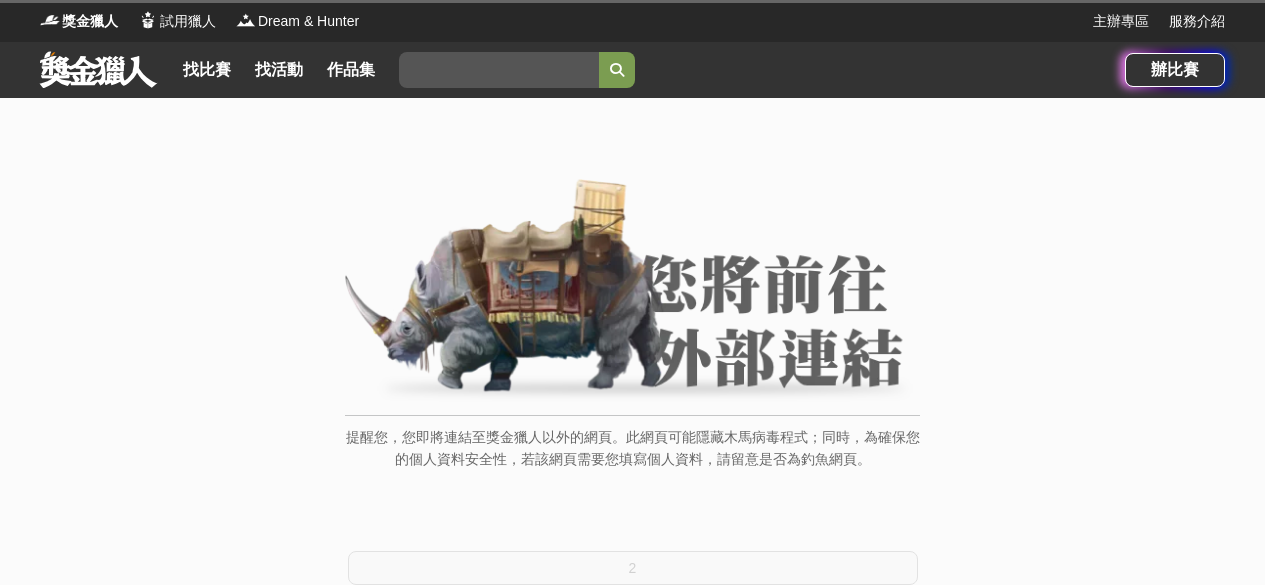 scroll, scrollTop: 0, scrollLeft: 0, axis: both 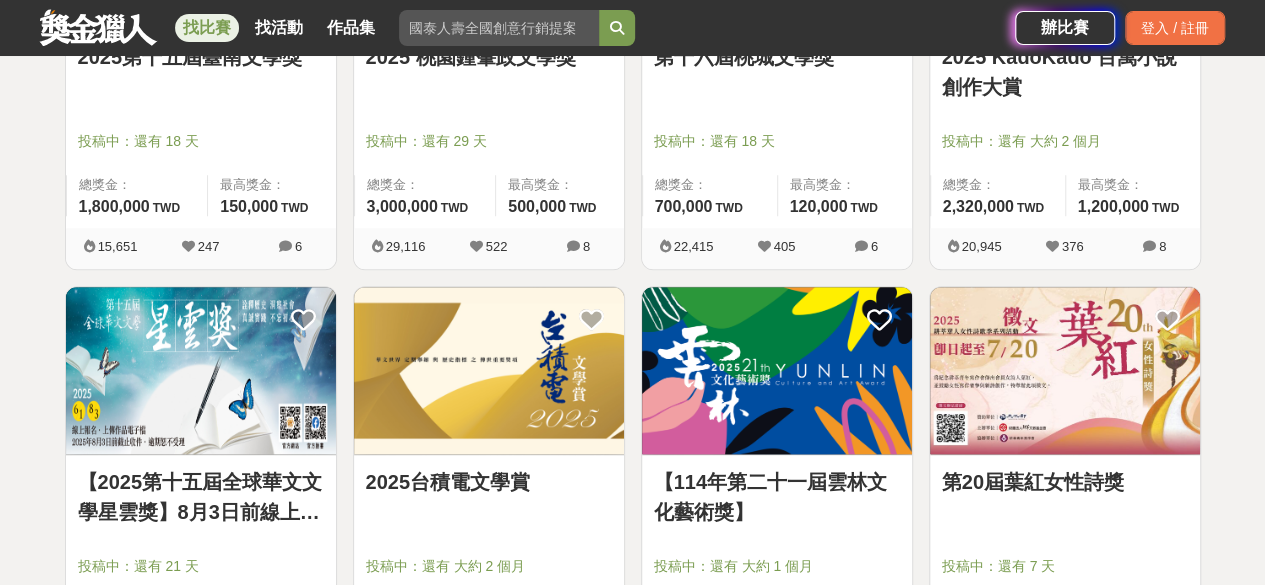click at bounding box center [489, 370] 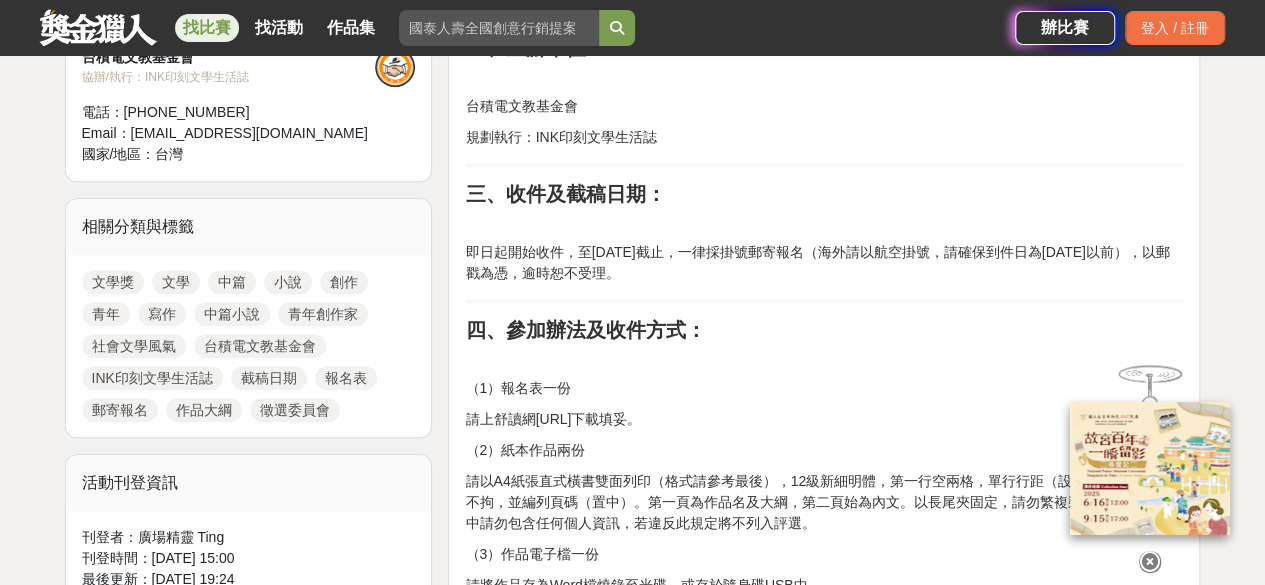 scroll, scrollTop: 800, scrollLeft: 0, axis: vertical 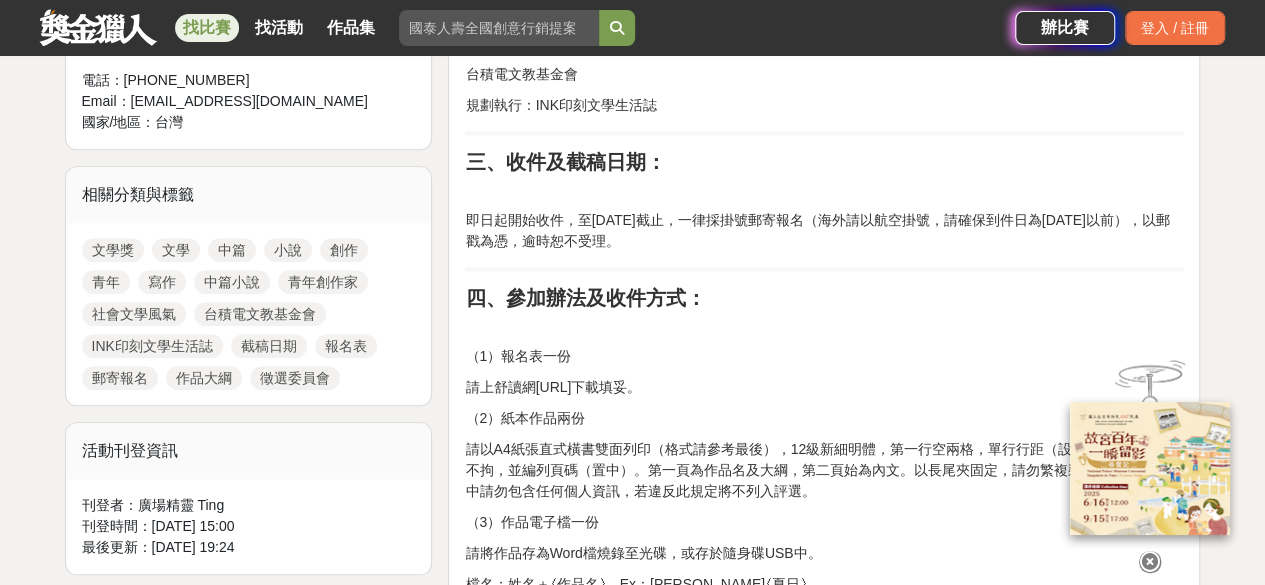 drag, startPoint x: 542, startPoint y: 385, endPoint x: 658, endPoint y: 386, distance: 116.00431 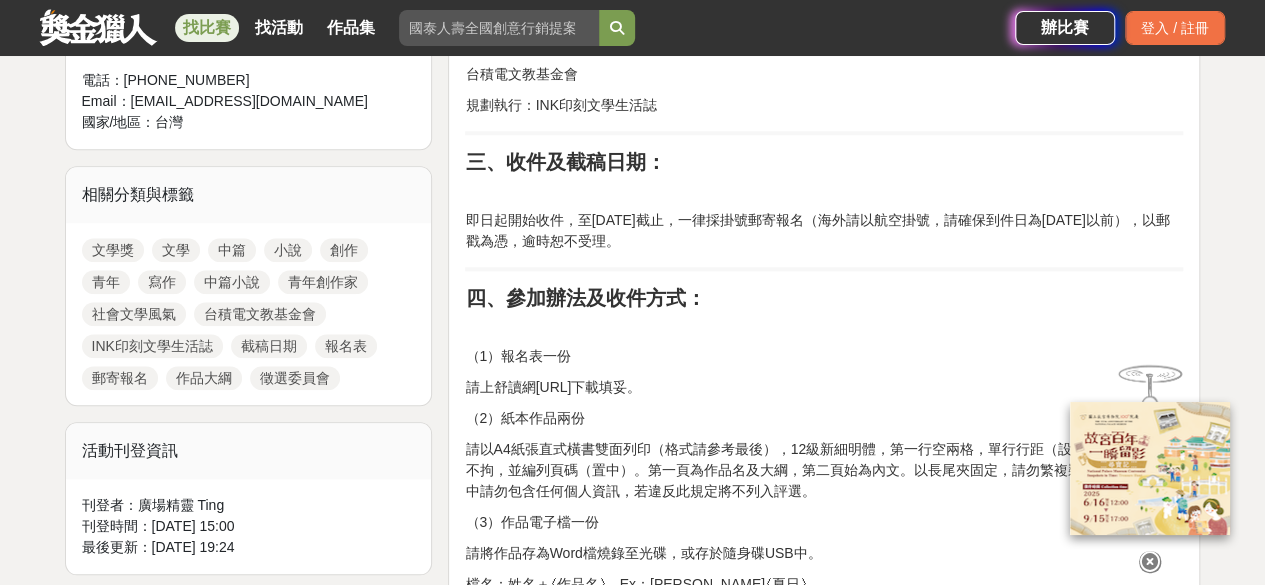 click on "請上舒讀網[URL]下載填妥。" at bounding box center [824, 387] 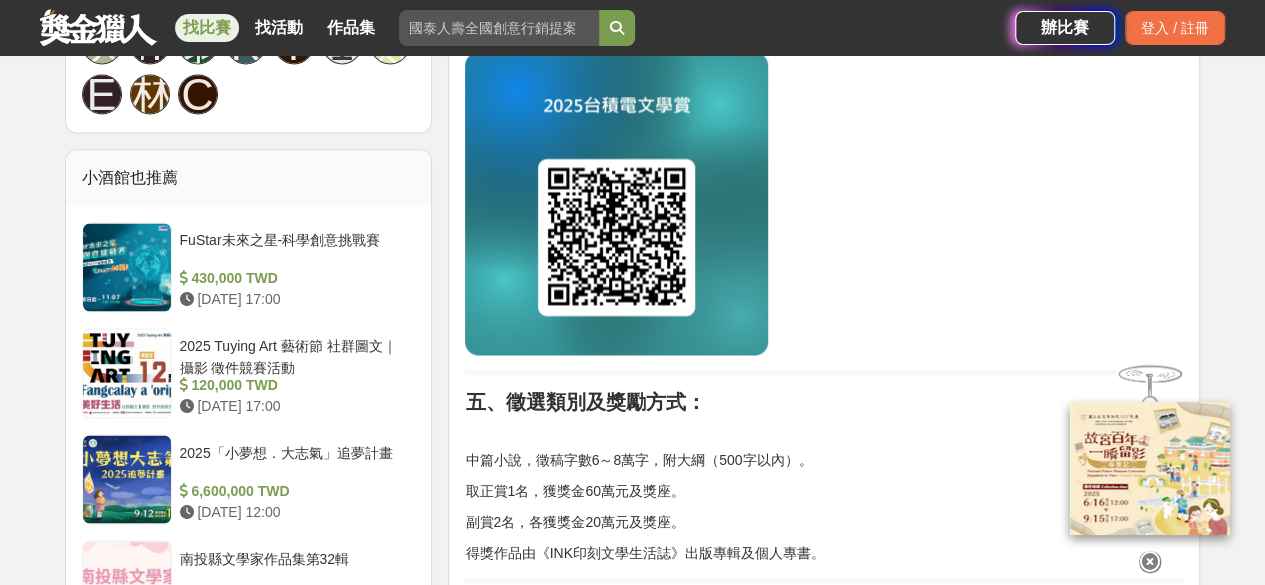 scroll, scrollTop: 1700, scrollLeft: 0, axis: vertical 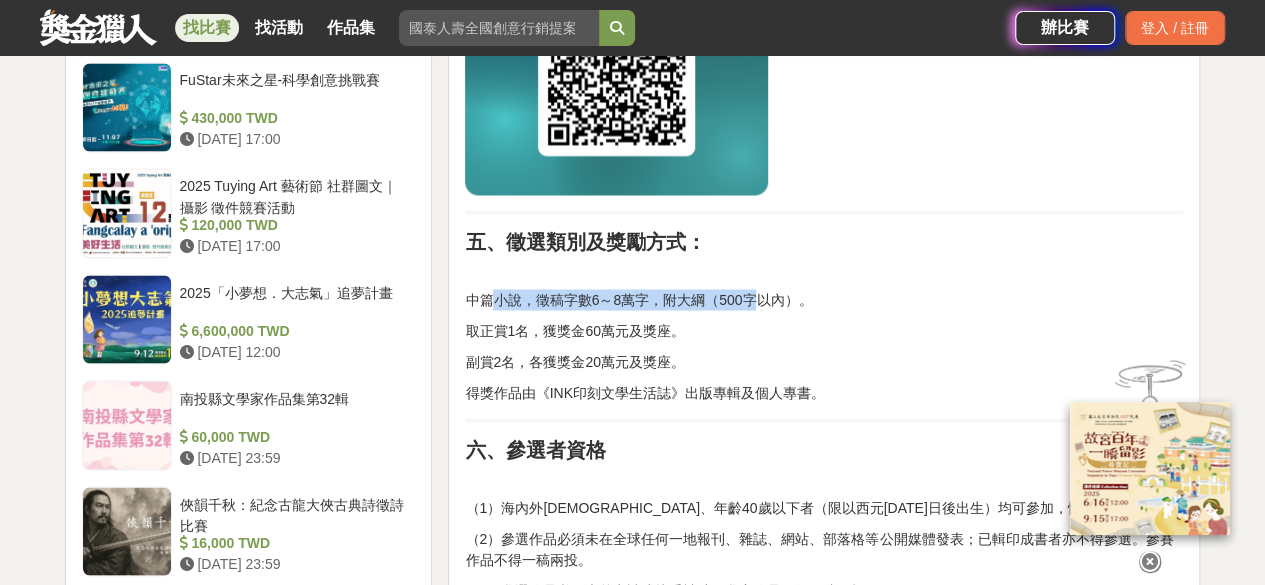 drag, startPoint x: 488, startPoint y: 302, endPoint x: 758, endPoint y: 297, distance: 270.0463 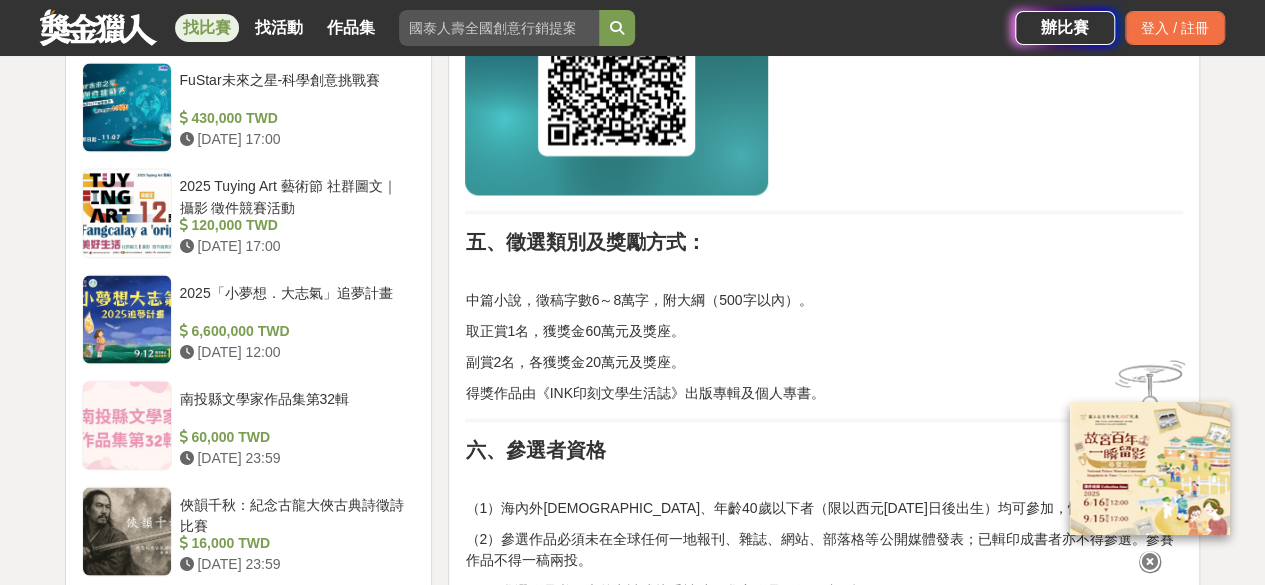 click on "取正賞1名，獲獎金60萬元及獎座。" at bounding box center (824, 330) 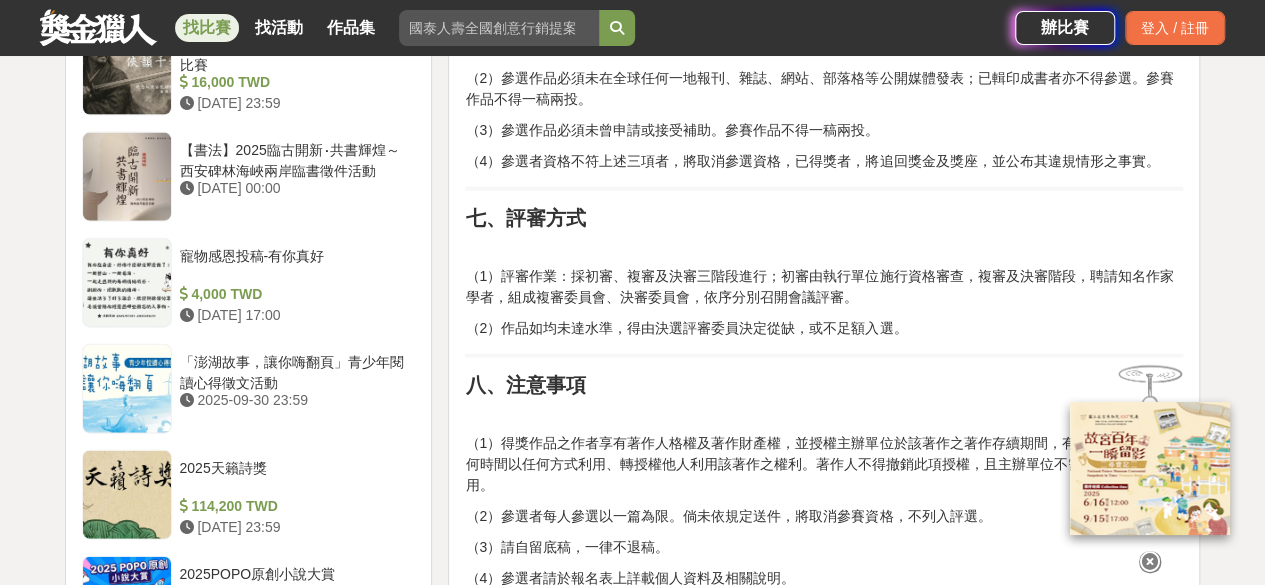 scroll, scrollTop: 1400, scrollLeft: 0, axis: vertical 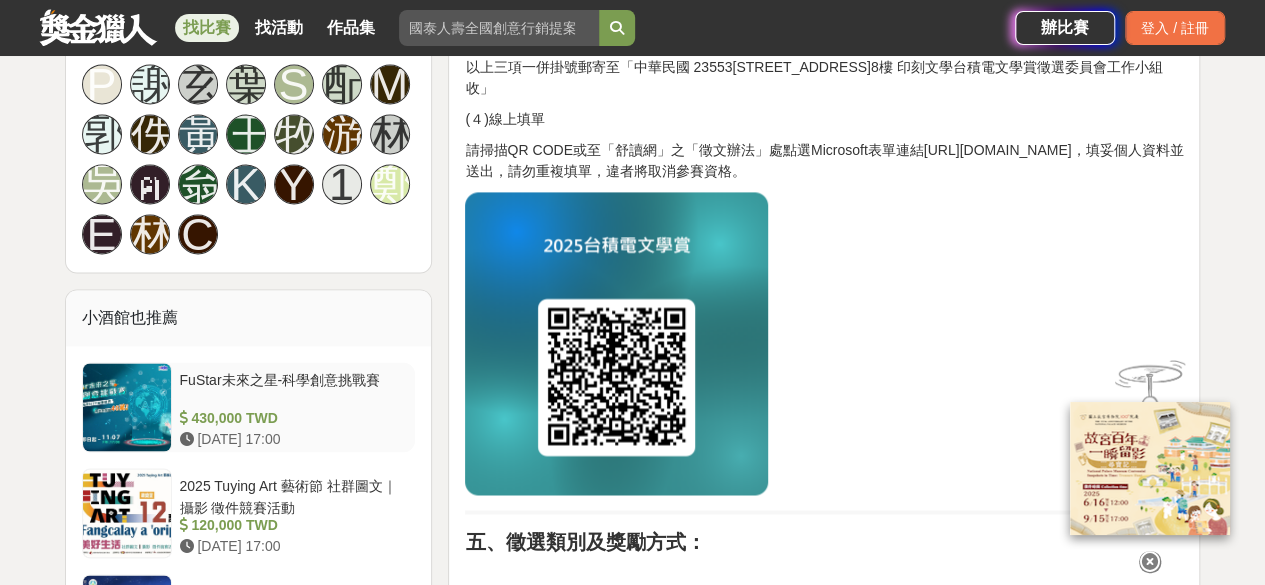 click on "FuStar未來之星-科學創意挑戰賽" at bounding box center [294, 389] 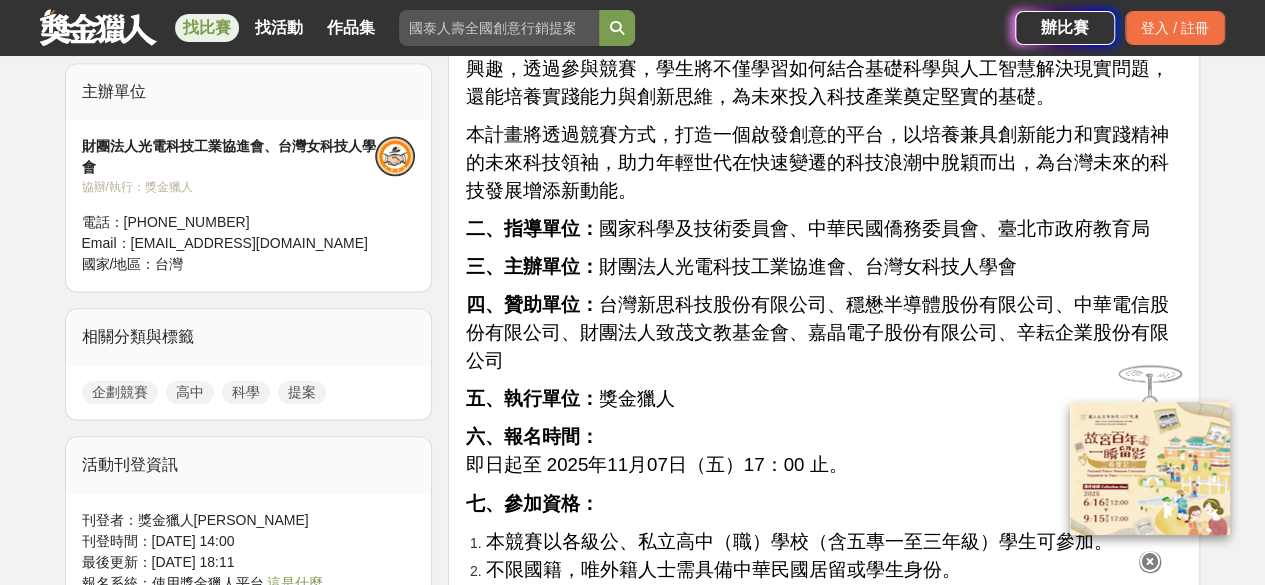 scroll, scrollTop: 1600, scrollLeft: 0, axis: vertical 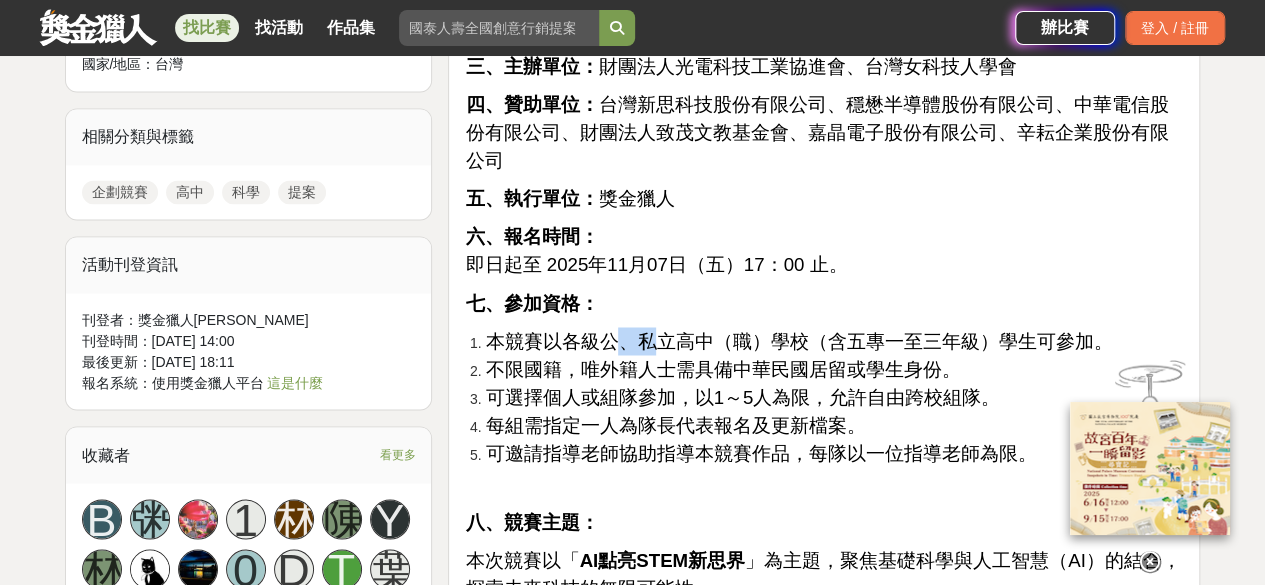 drag, startPoint x: 610, startPoint y: 295, endPoint x: 675, endPoint y: 301, distance: 65.27634 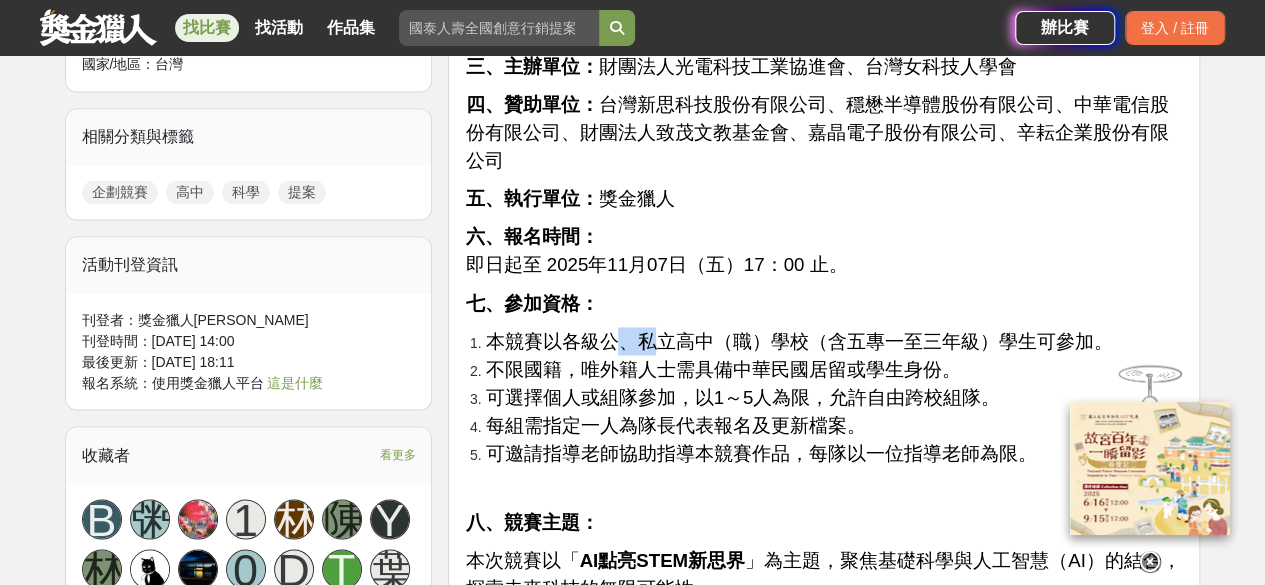 click on "一、 競賽緣起： 在當今科技日新月異的時代，基礎科學與人工智慧（AI）的結合為我們提供了無限的探索與創新的機會，也為未來產業的發展帶來了無限可能性。 由於AI的快速應用發展，從交通、娛樂、醫療到零售餐飲等行業，都能看到AI技術的身影，這些技術在日常生活中發揮著越來越重要的作用，不僅能提高工作效率、降低成本，還能推動跨領域的創新，尤其是在資安領域，AI技術的應用更是有效提升了數位世界的安全性，為產業及個人提供了更高效的保護。 本計畫將透過競賽方式，打造一個啟發創意的平台，以培養兼具創新能力和實踐精神的未來科技領袖，助力年輕世代在快速變遷的科技浪潮中脫穎而出，為台灣未來的科技發展增添新動能。 二、指導單位： 國家科學及技術委員會、中華民國僑務委員會、臺北市政府教育局 三、主辦單位： 四、贊助單位：" at bounding box center (824, 3009) 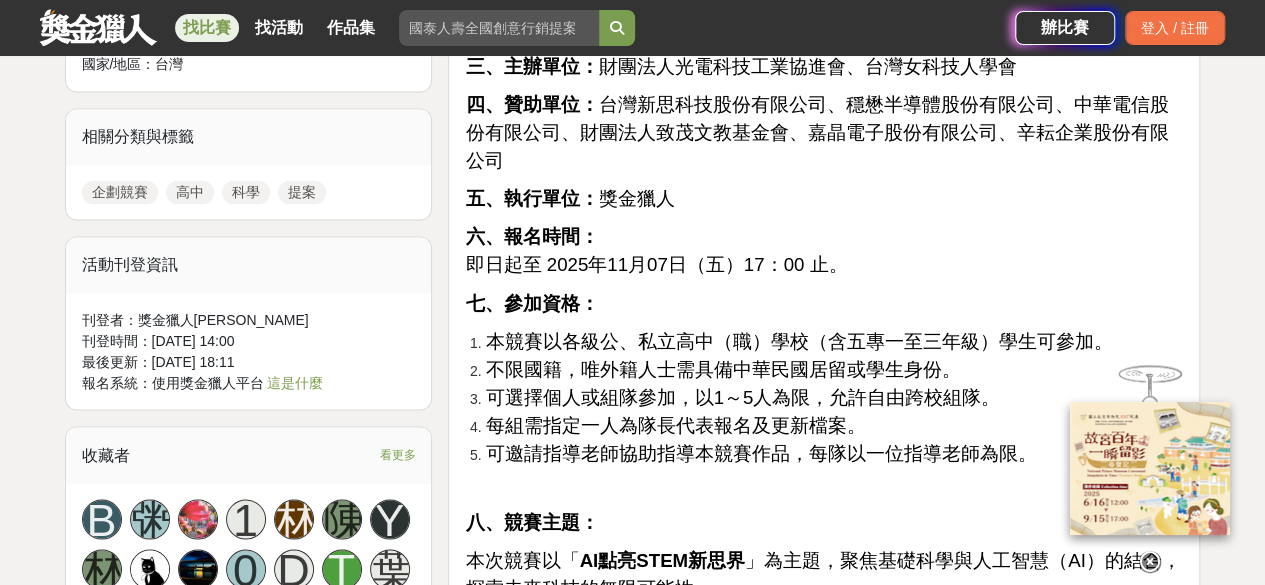 click on "可選擇個人或組隊參加，以1～5人為限，允許自由跨校組隊。" at bounding box center [834, 397] 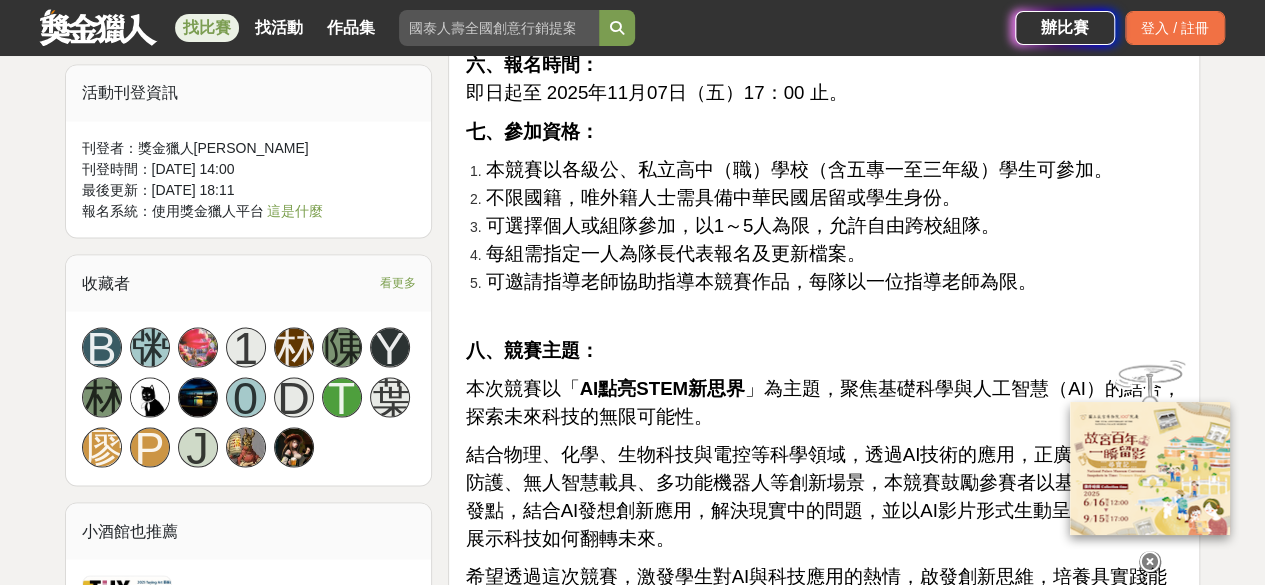 scroll, scrollTop: 1800, scrollLeft: 0, axis: vertical 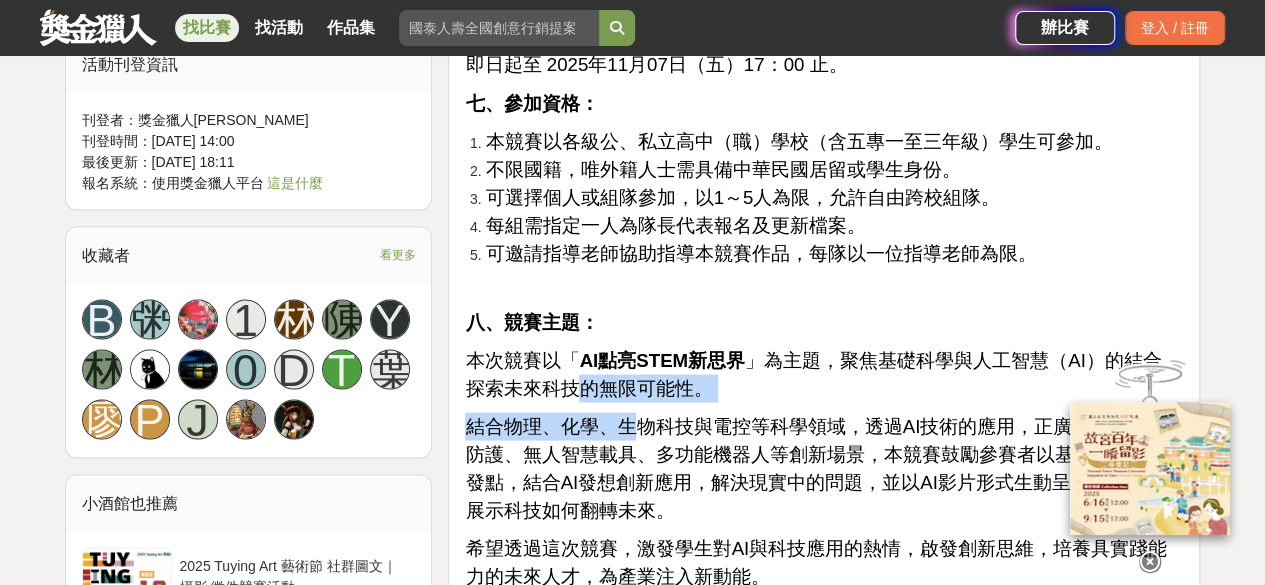 drag, startPoint x: 578, startPoint y: 352, endPoint x: 632, endPoint y: 379, distance: 60.373837 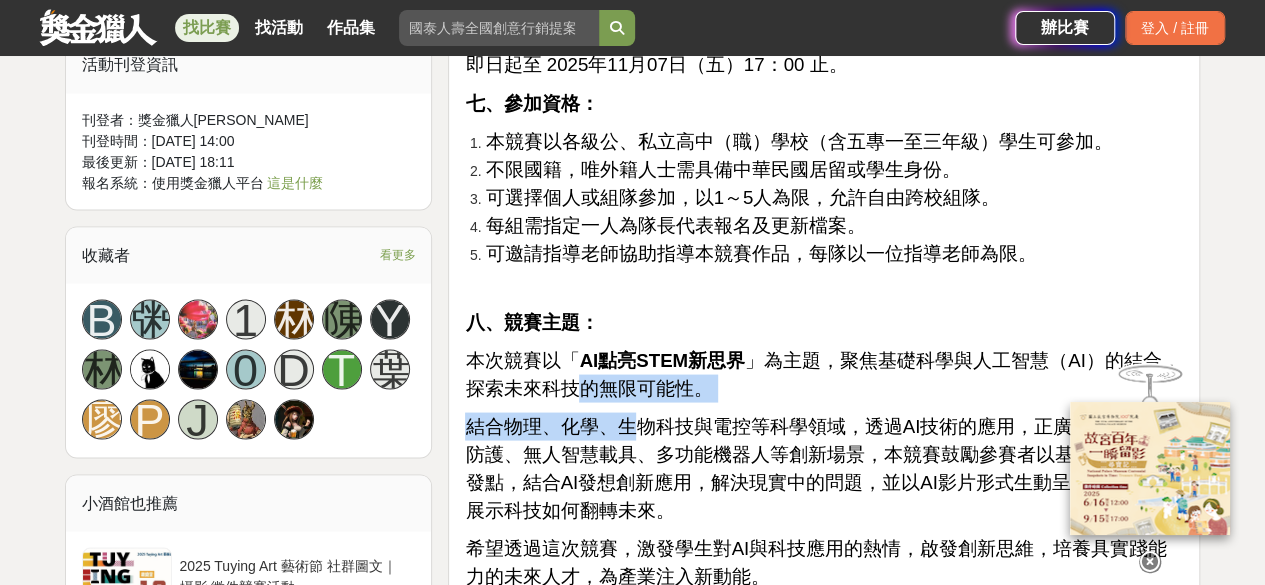 click on "一、 競賽緣起： 在當今科技日新月異的時代，基礎科學與人工智慧（AI）的結合為我們提供了無限的探索與創新的機會，也為未來產業的發展帶來了無限可能性。 由於AI的快速應用發展，從交通、娛樂、醫療到零售餐飲等行業，都能看到AI技術的身影，這些技術在日常生活中發揮著越來越重要的作用，不僅能提高工作效率、降低成本，還能推動跨領域的創新，尤其是在資安領域，AI技術的應用更是有效提升了數位世界的安全性，為產業及個人提供了更高效的保護。 本計畫將透過競賽方式，打造一個啟發創意的平台，以培養兼具創新能力和實踐精神的未來科技領袖，助力年輕世代在快速變遷的科技浪潮中脫穎而出，為台灣未來的科技發展增添新動能。 二、指導單位： 國家科學及技術委員會、中華民國僑務委員會、臺北市政府教育局 三、主辦單位： 四、贊助單位：" at bounding box center (824, 2809) 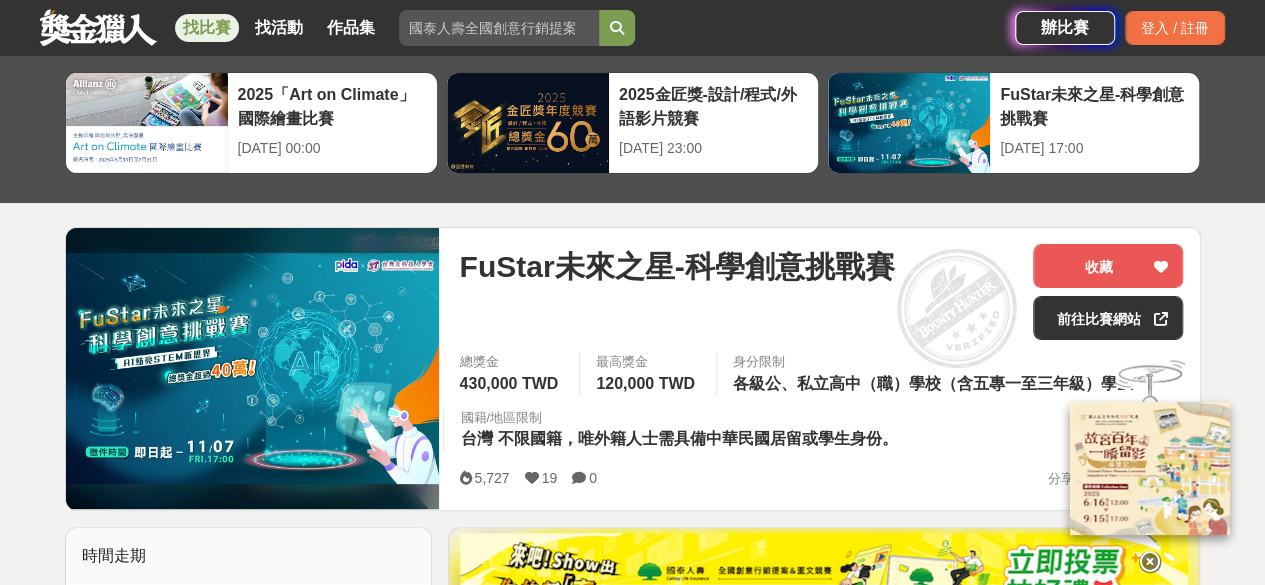 scroll, scrollTop: 0, scrollLeft: 0, axis: both 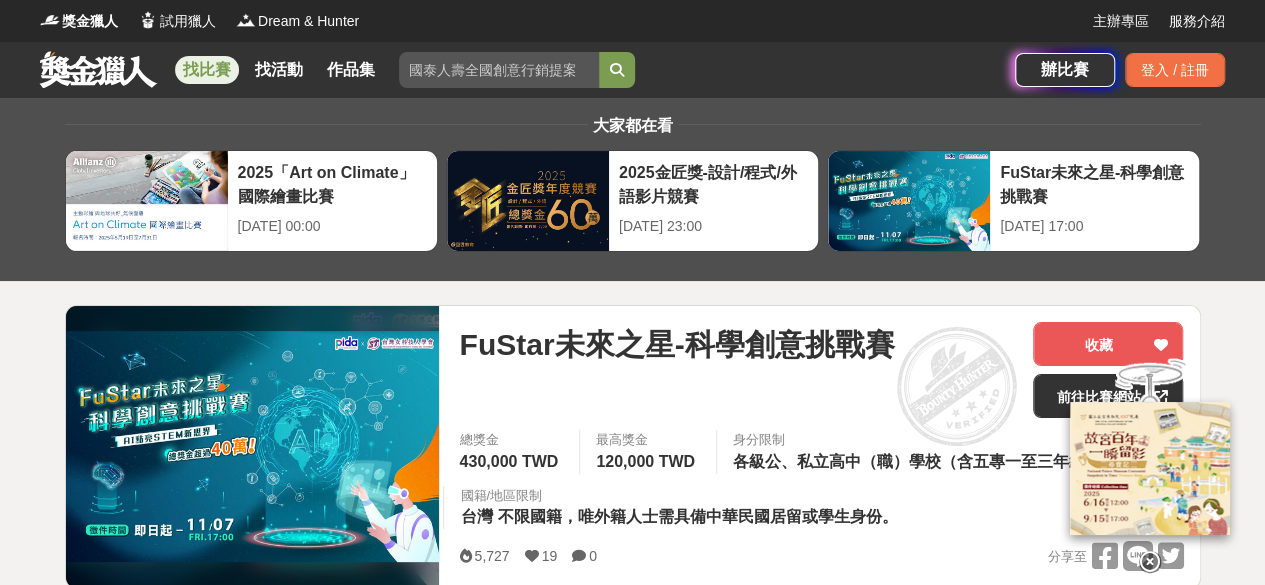 click on "找比賽" at bounding box center [207, 70] 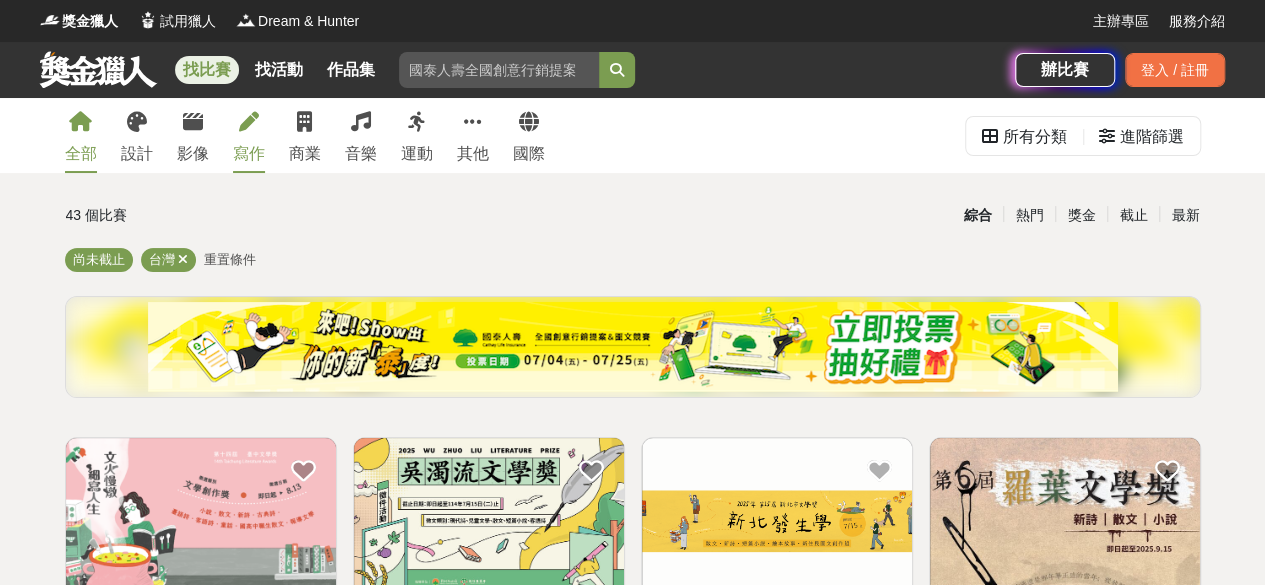 click on "寫作" at bounding box center (249, 154) 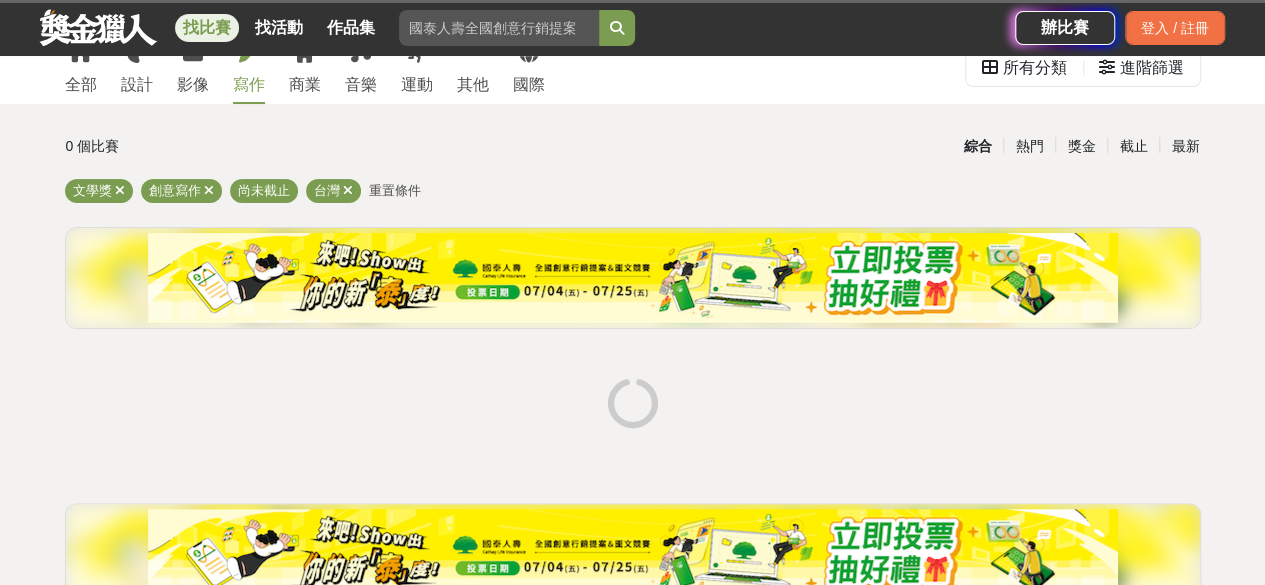 scroll, scrollTop: 100, scrollLeft: 0, axis: vertical 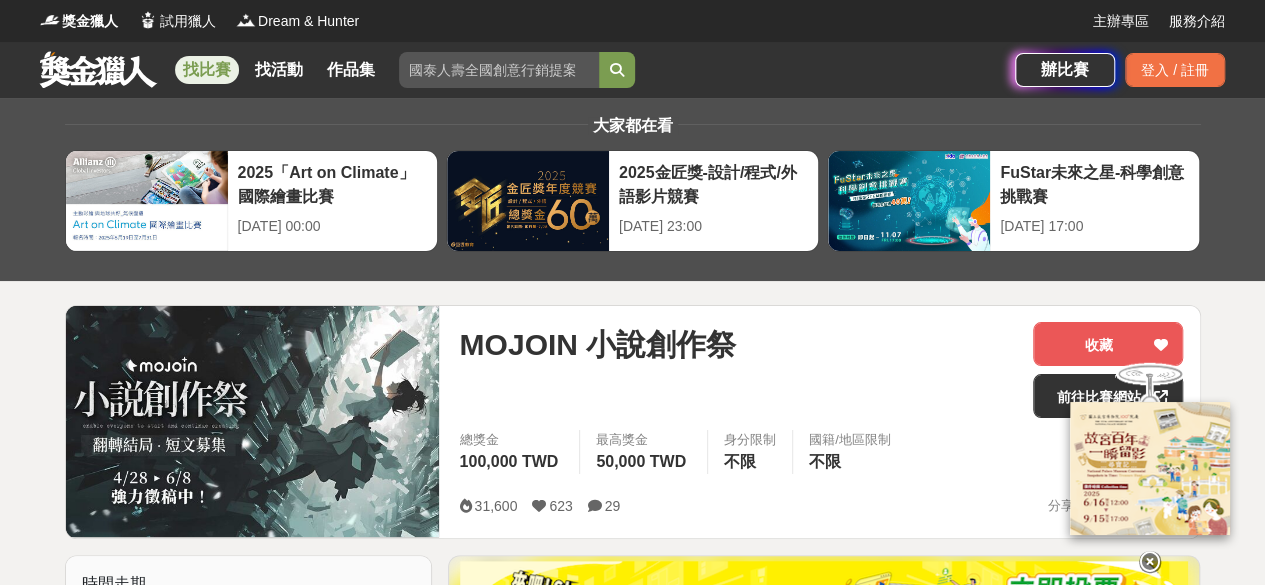 click on "找比賽" at bounding box center [207, 70] 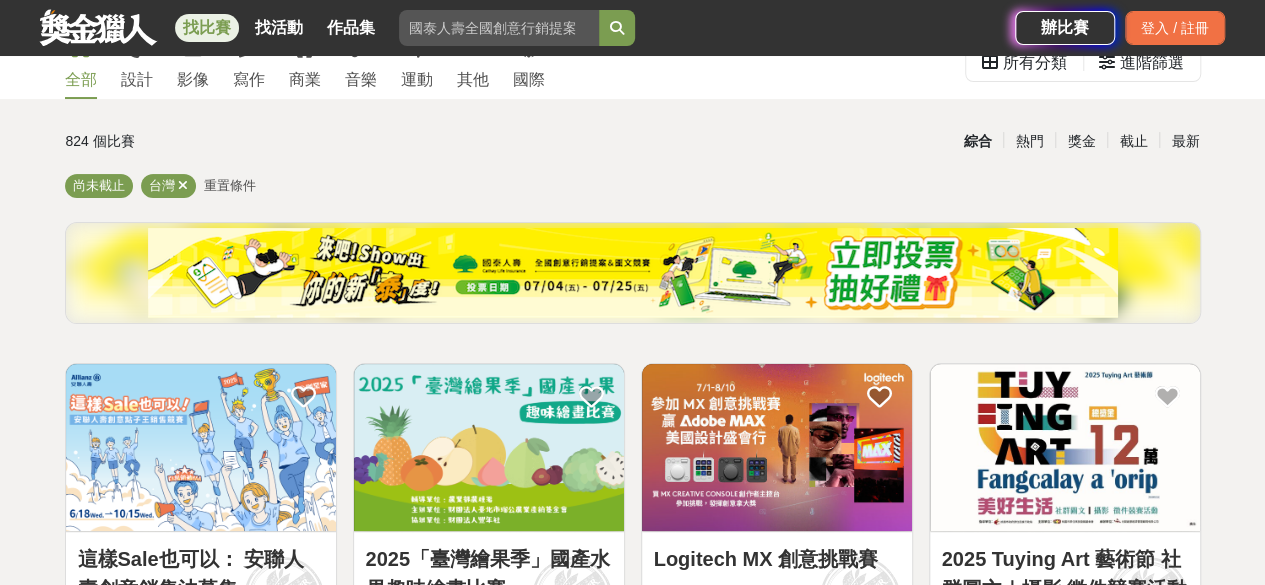 scroll, scrollTop: 0, scrollLeft: 0, axis: both 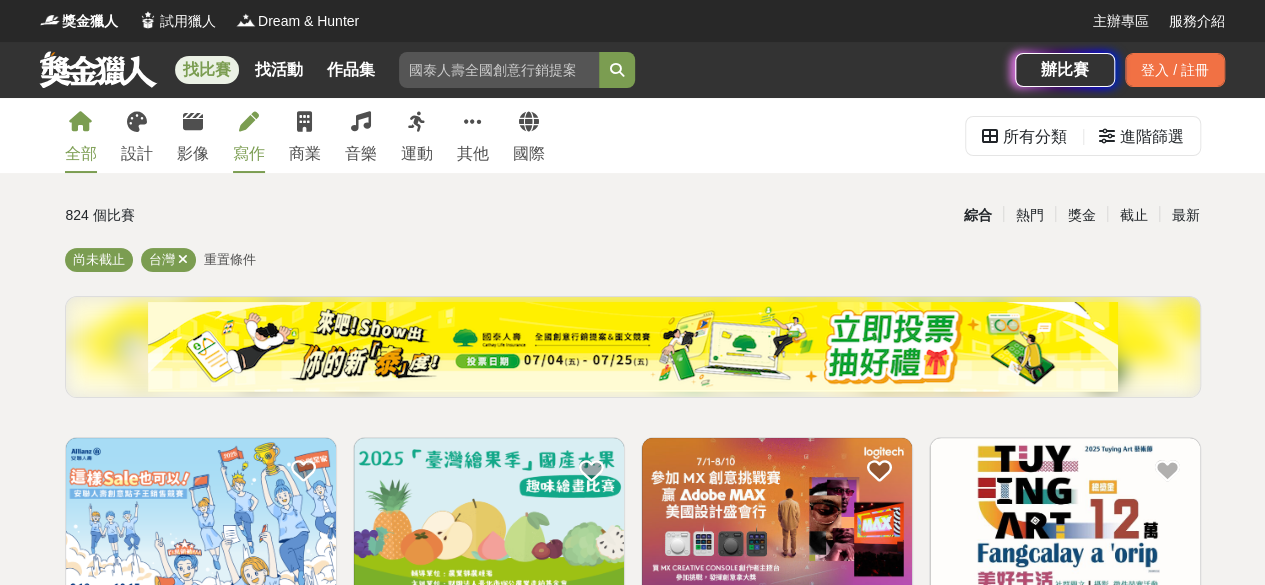 click on "寫作" at bounding box center [249, 154] 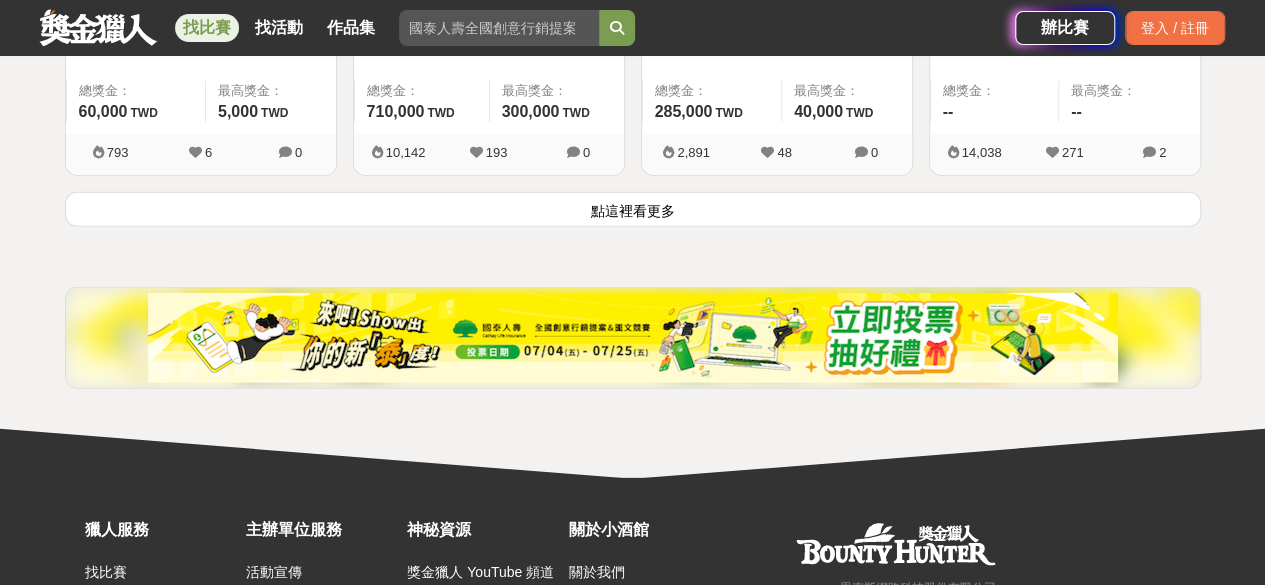 scroll, scrollTop: 2762, scrollLeft: 0, axis: vertical 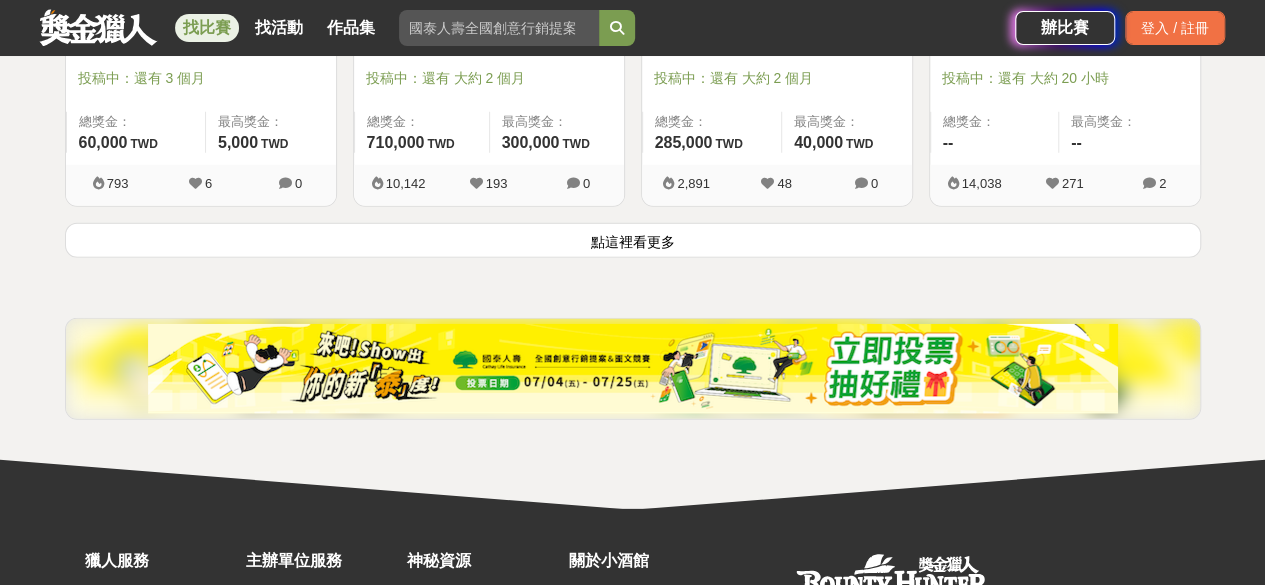 click on "點這裡看更多" at bounding box center [633, 240] 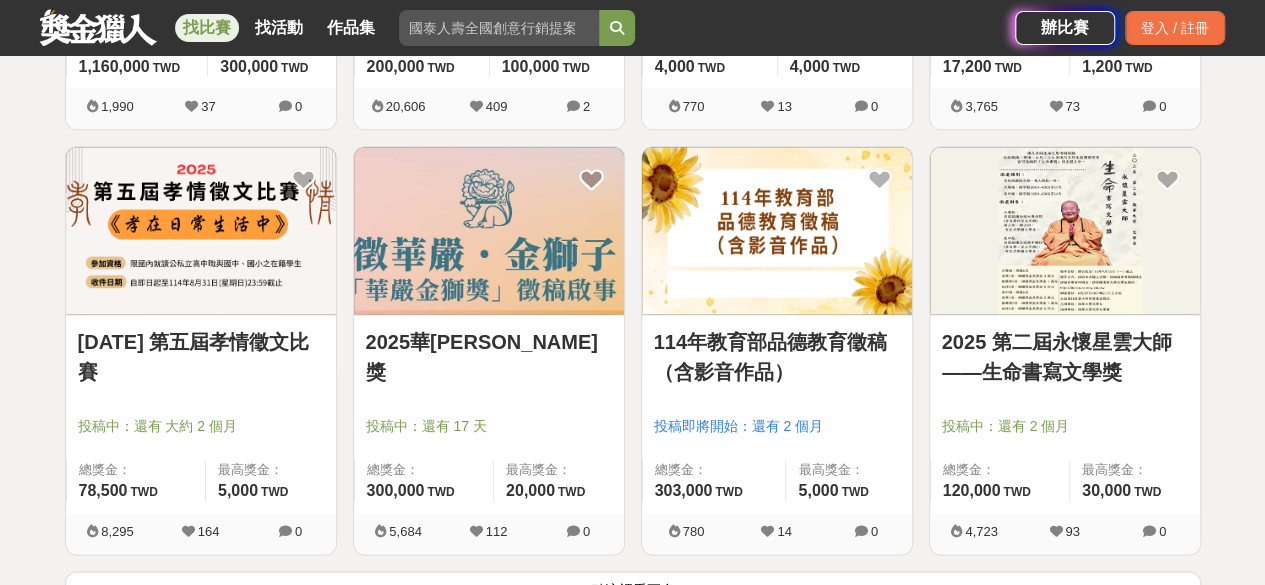 scroll, scrollTop: 5062, scrollLeft: 0, axis: vertical 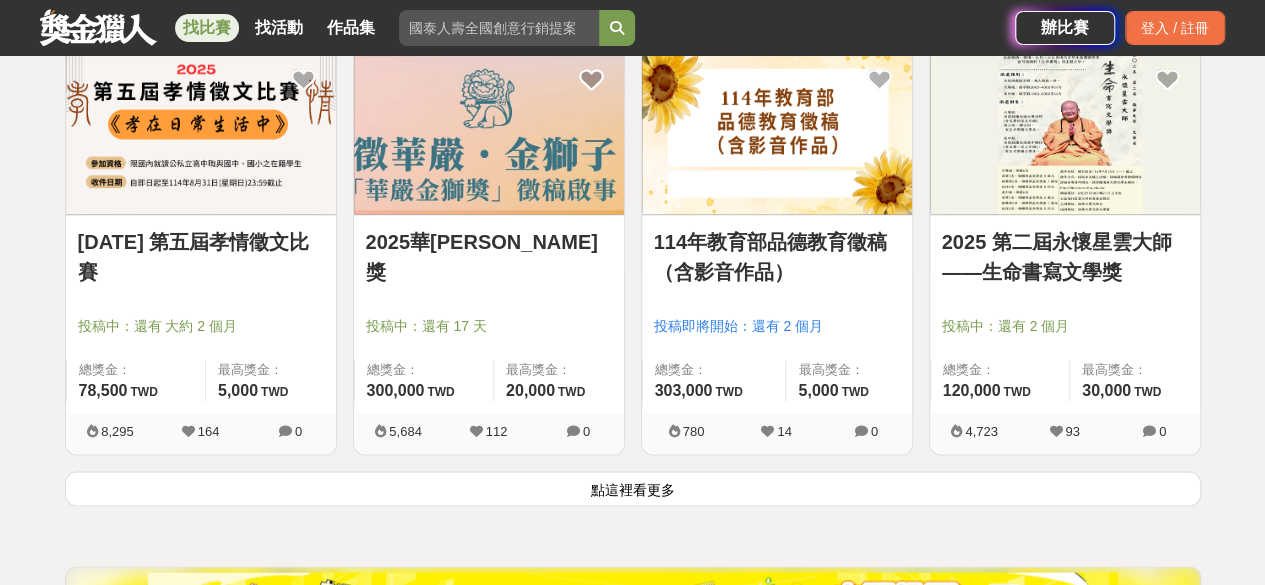 click on "點這裡看更多" at bounding box center [633, 488] 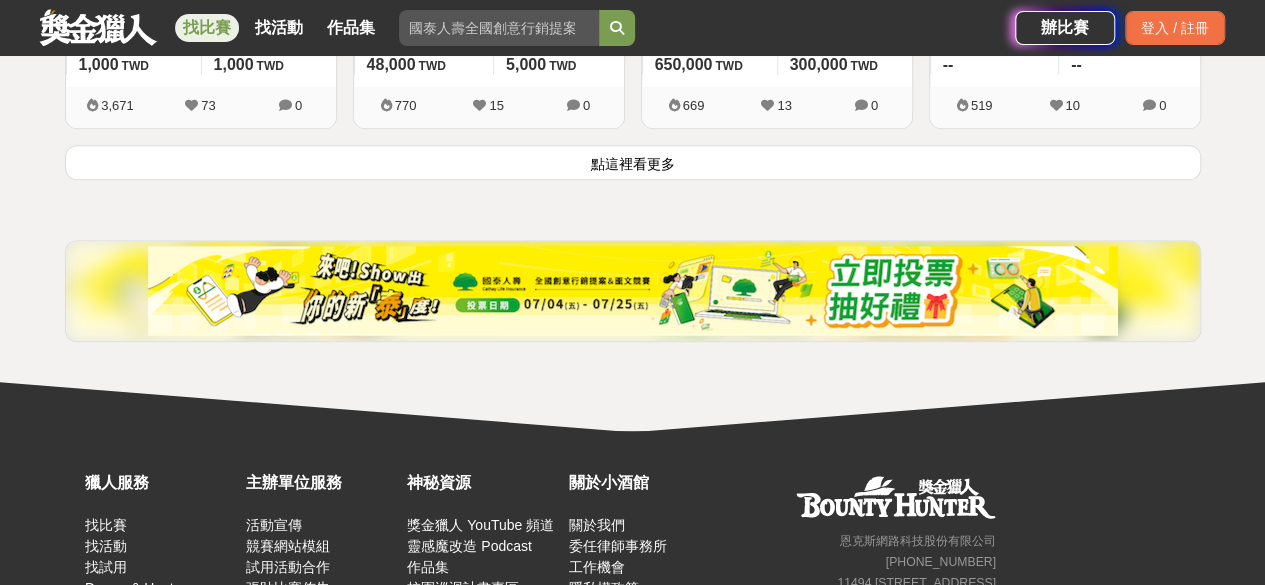 scroll, scrollTop: 7850, scrollLeft: 0, axis: vertical 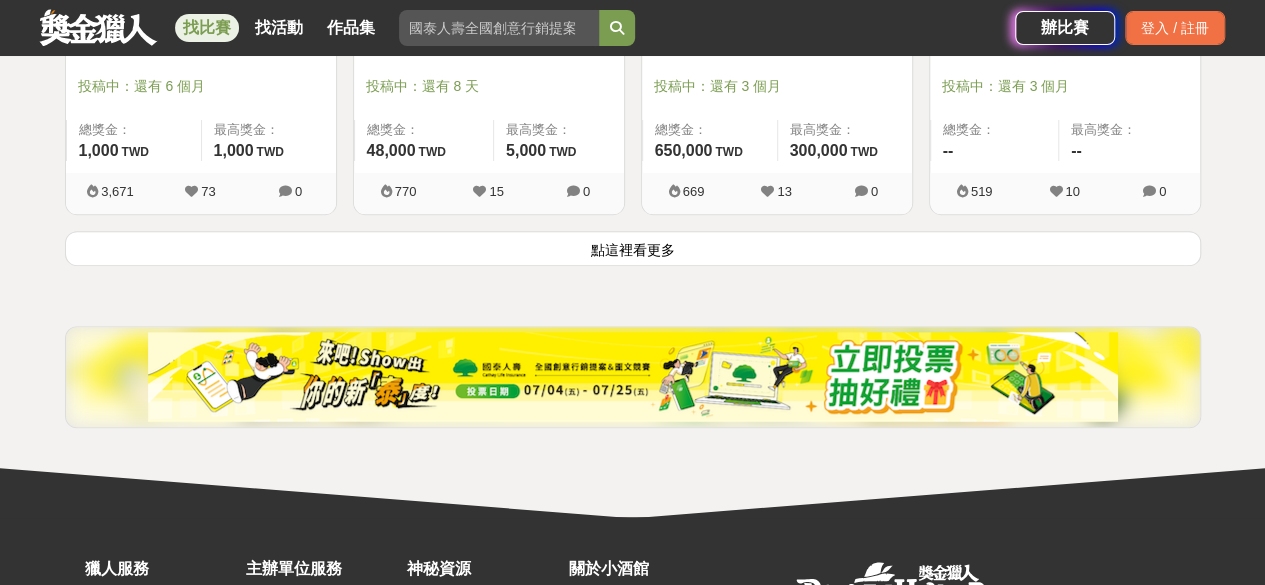click on "點這裡看更多" at bounding box center (633, 248) 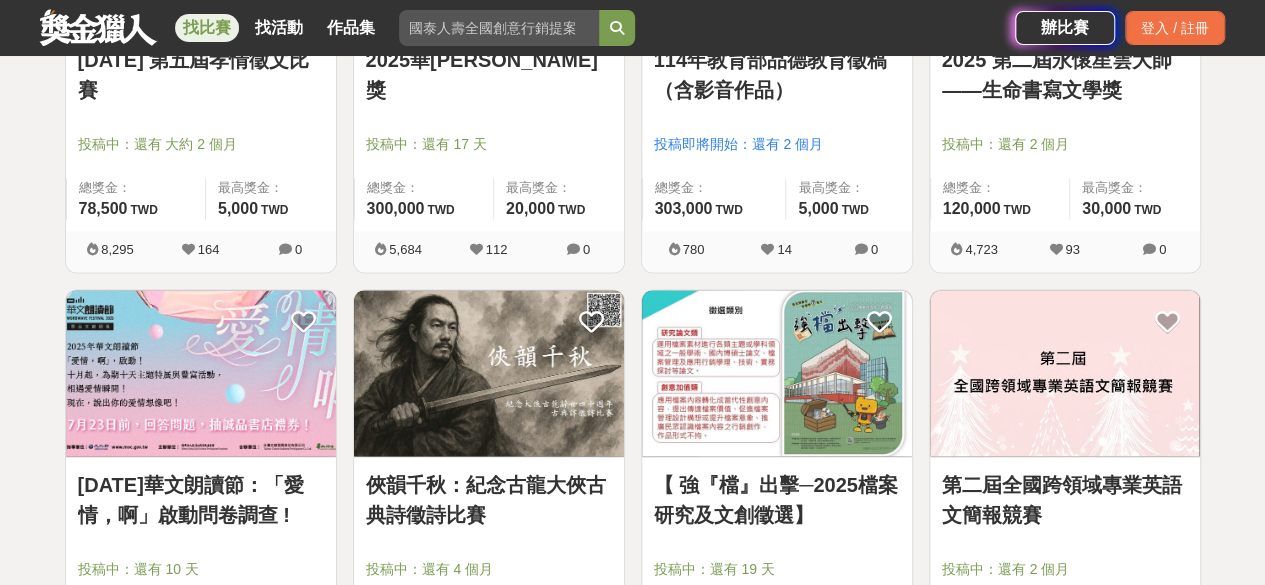 scroll, scrollTop: 5250, scrollLeft: 0, axis: vertical 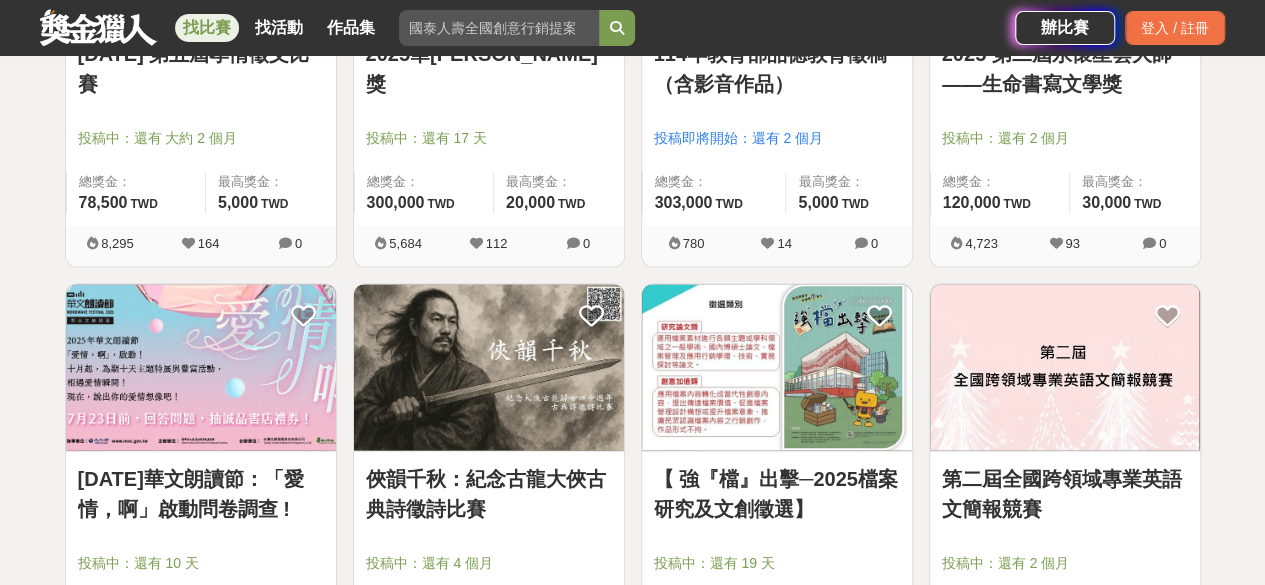 click at bounding box center (489, 367) 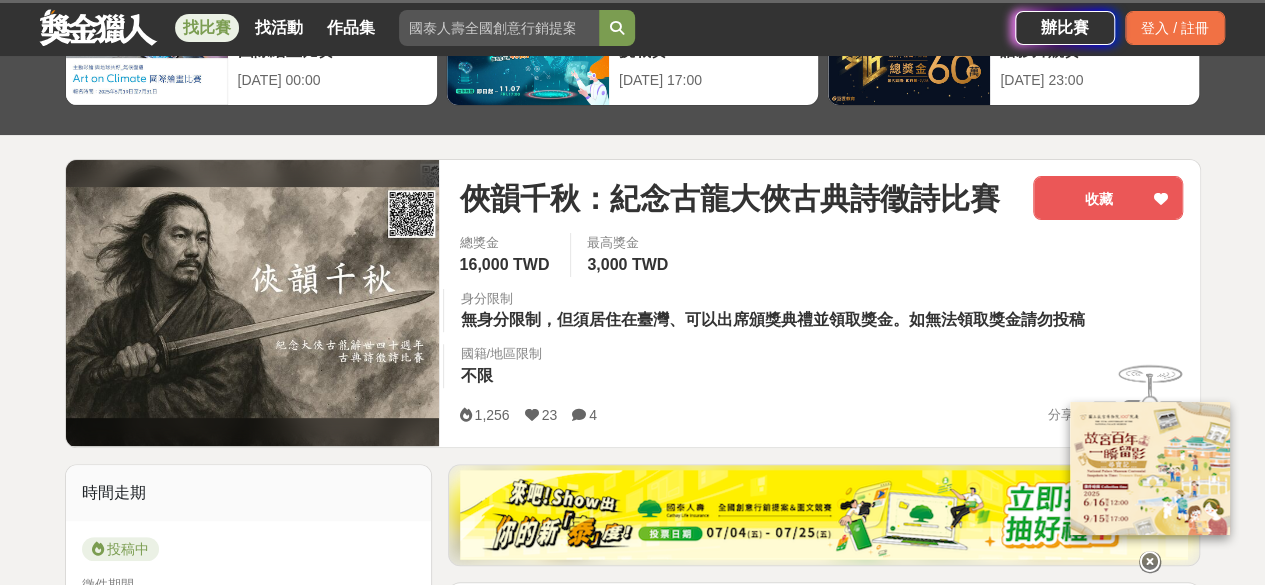 scroll, scrollTop: 200, scrollLeft: 0, axis: vertical 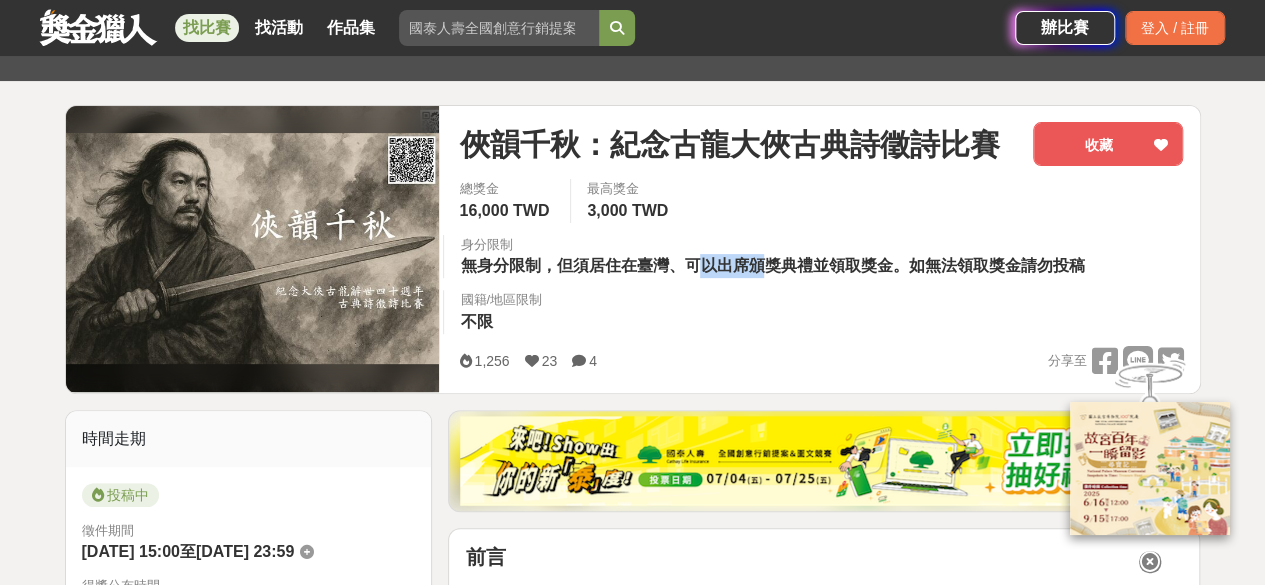 drag, startPoint x: 703, startPoint y: 275, endPoint x: 765, endPoint y: 276, distance: 62.008064 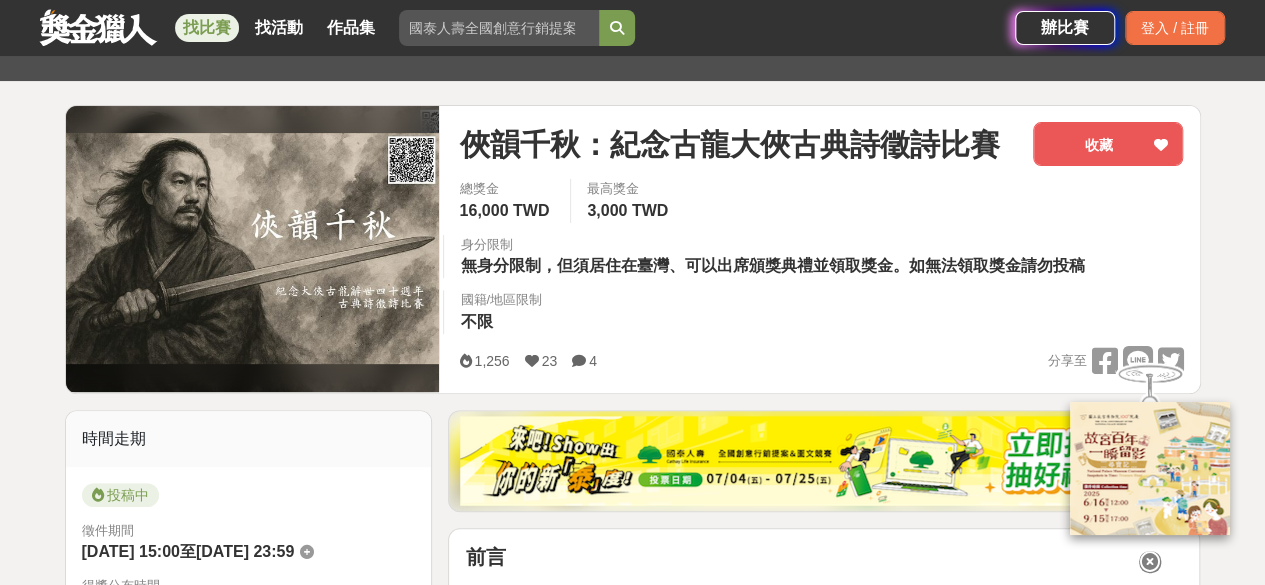 click on "總獎金 16,000   TWD 最高獎金 3,000   TWD 身分限制 無身分限制，但須居住在臺灣、可以出席頒獎典禮並領取獎金。如無法領取獎金請勿投稿 國籍/地區限制 不限" at bounding box center [821, 262] 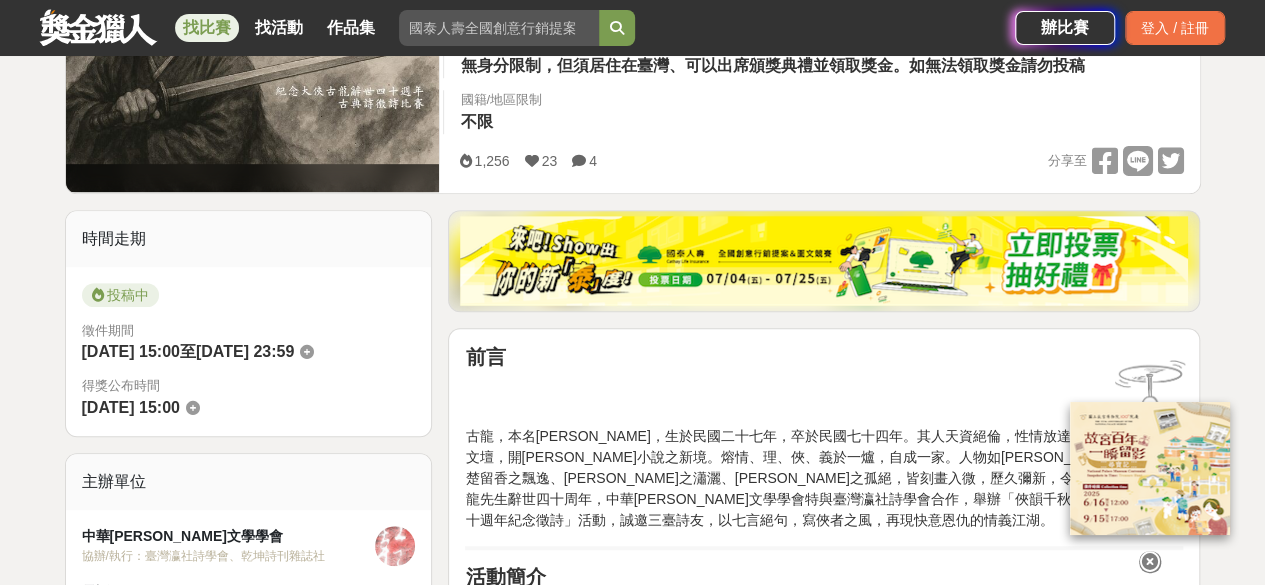 scroll, scrollTop: 500, scrollLeft: 0, axis: vertical 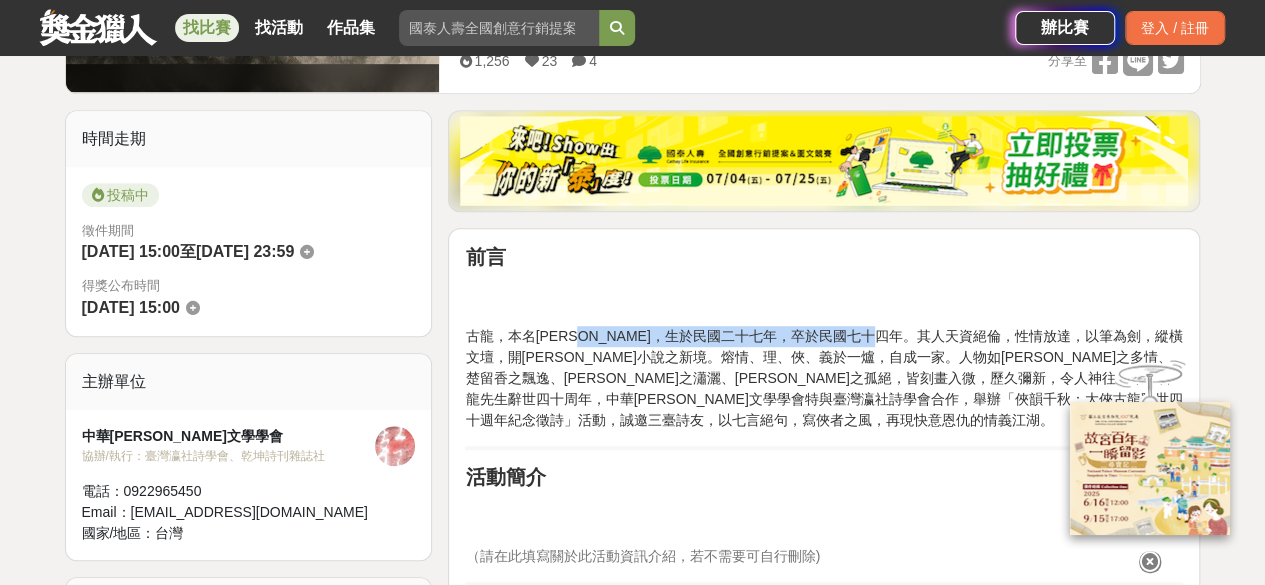 drag, startPoint x: 606, startPoint y: 331, endPoint x: 942, endPoint y: 331, distance: 336 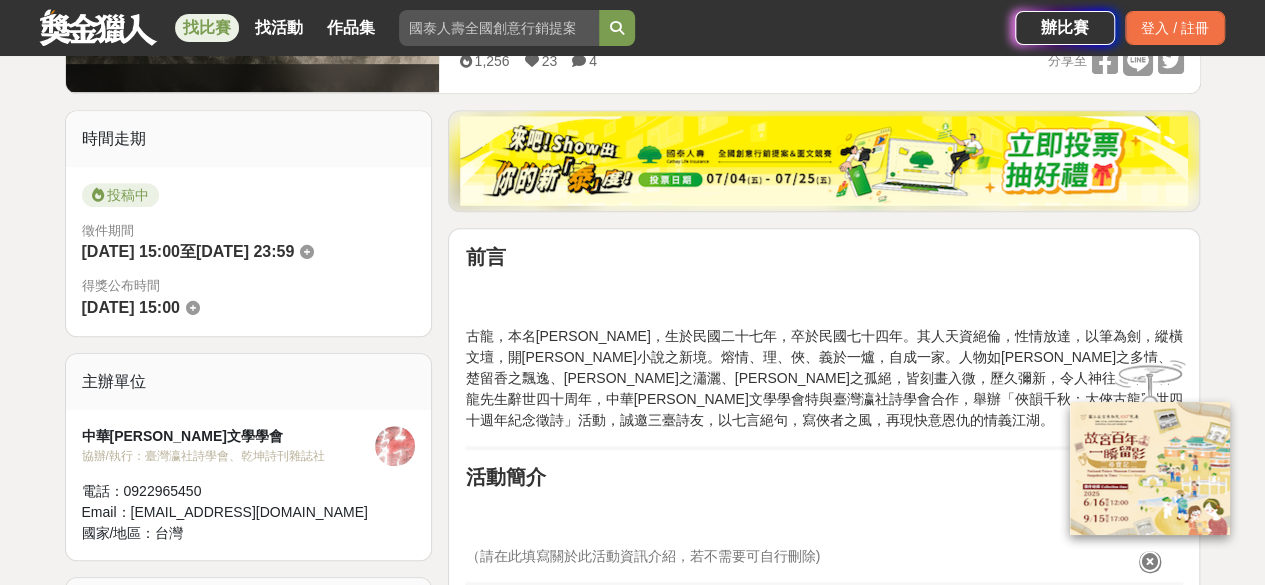 click at bounding box center (824, 295) 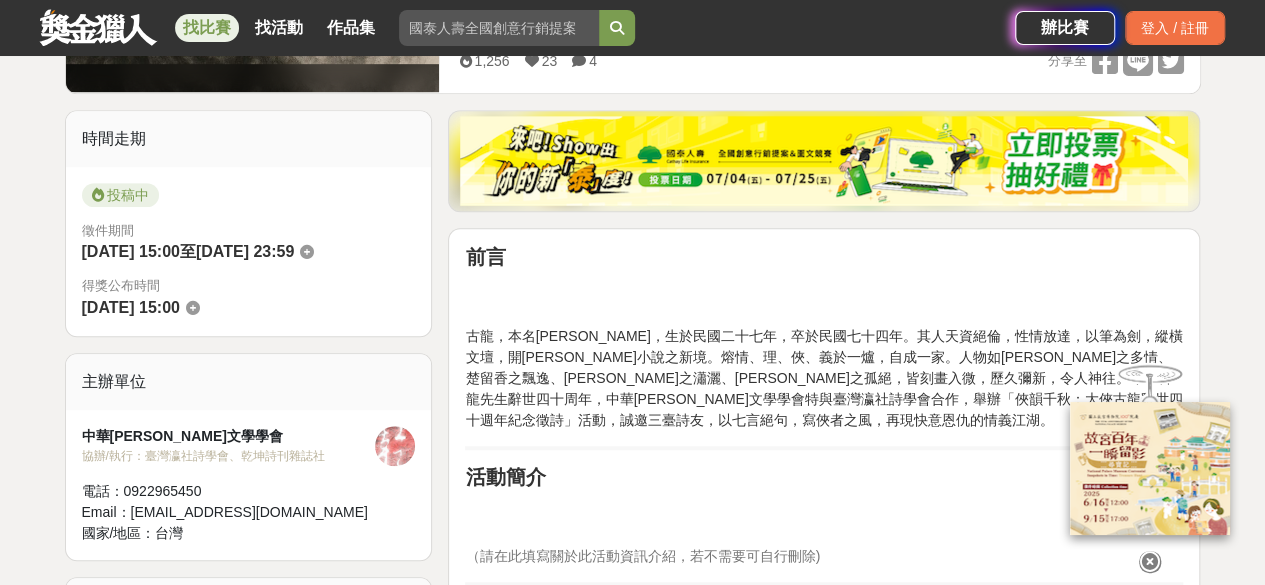 scroll, scrollTop: 600, scrollLeft: 0, axis: vertical 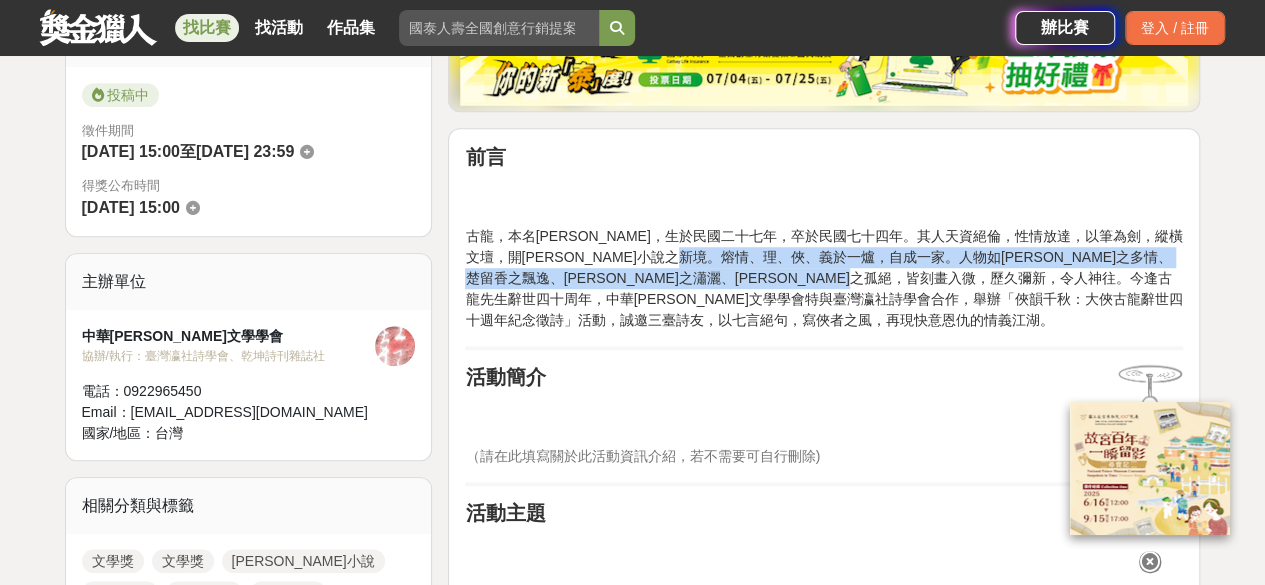 drag, startPoint x: 812, startPoint y: 253, endPoint x: 1182, endPoint y: 277, distance: 370.77756 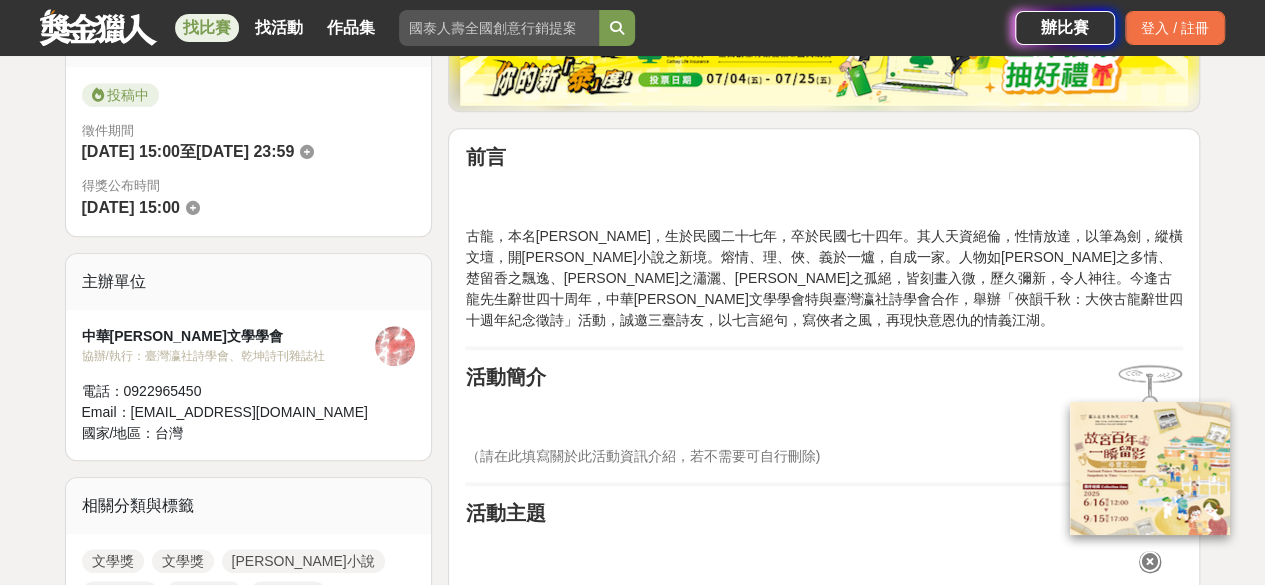 click at bounding box center (824, 415) 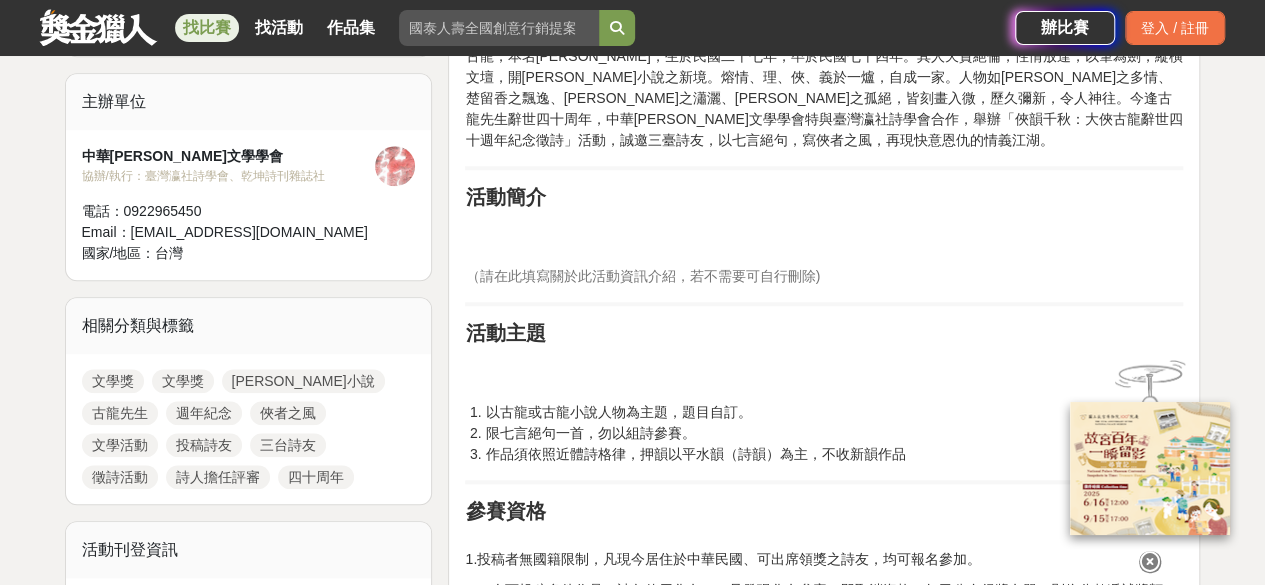 scroll, scrollTop: 800, scrollLeft: 0, axis: vertical 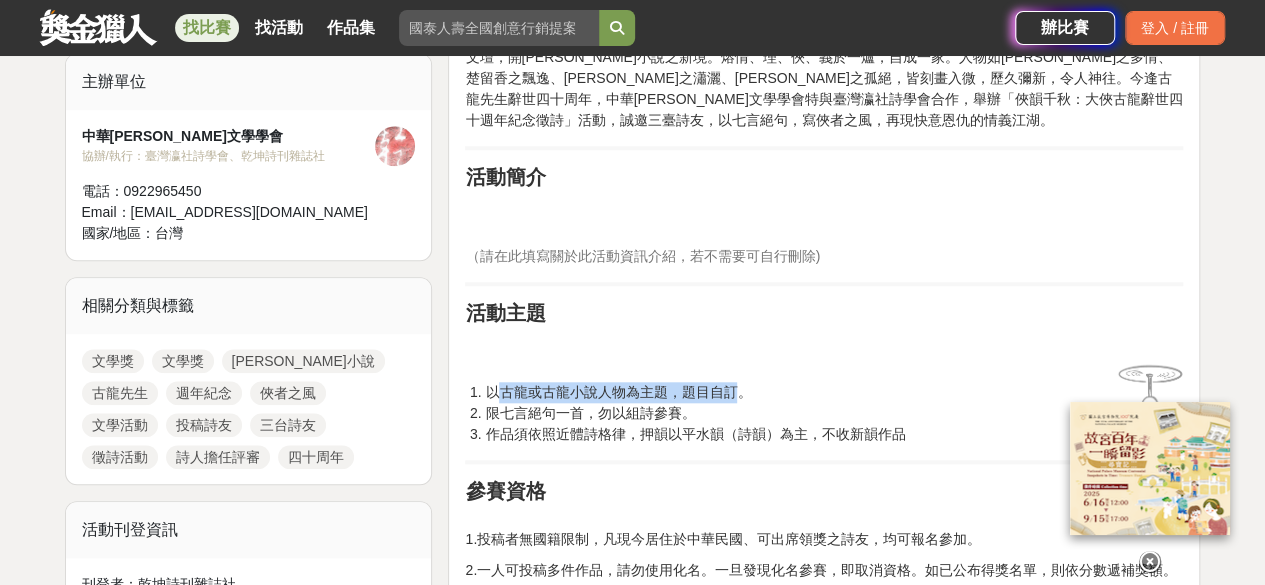 drag, startPoint x: 504, startPoint y: 391, endPoint x: 736, endPoint y: 388, distance: 232.0194 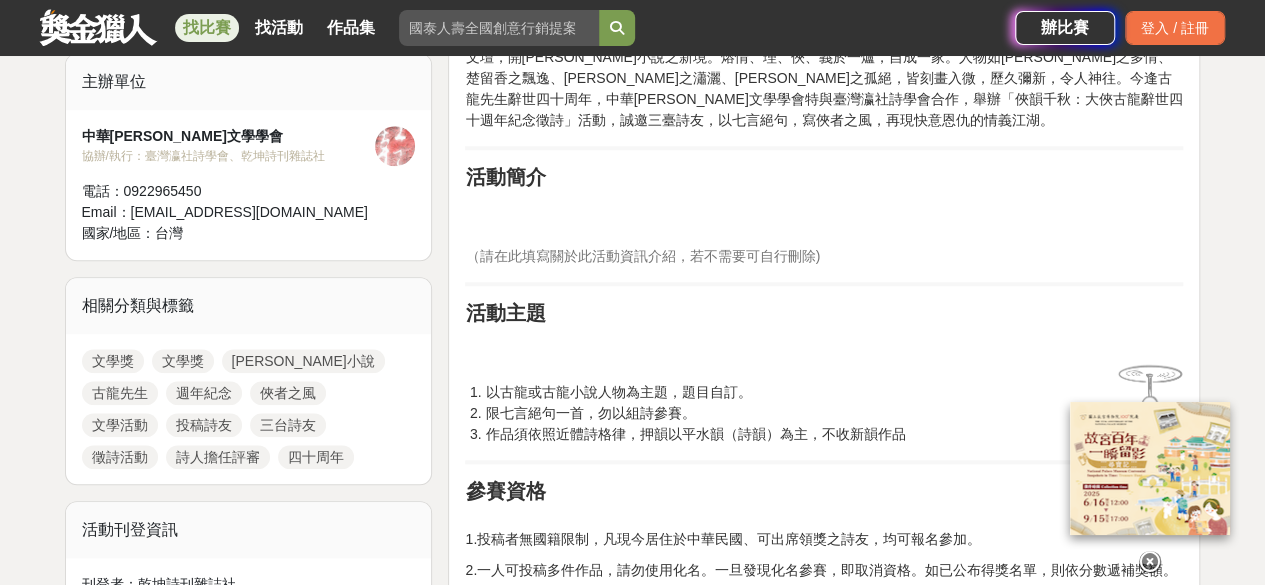 click at bounding box center (824, 351) 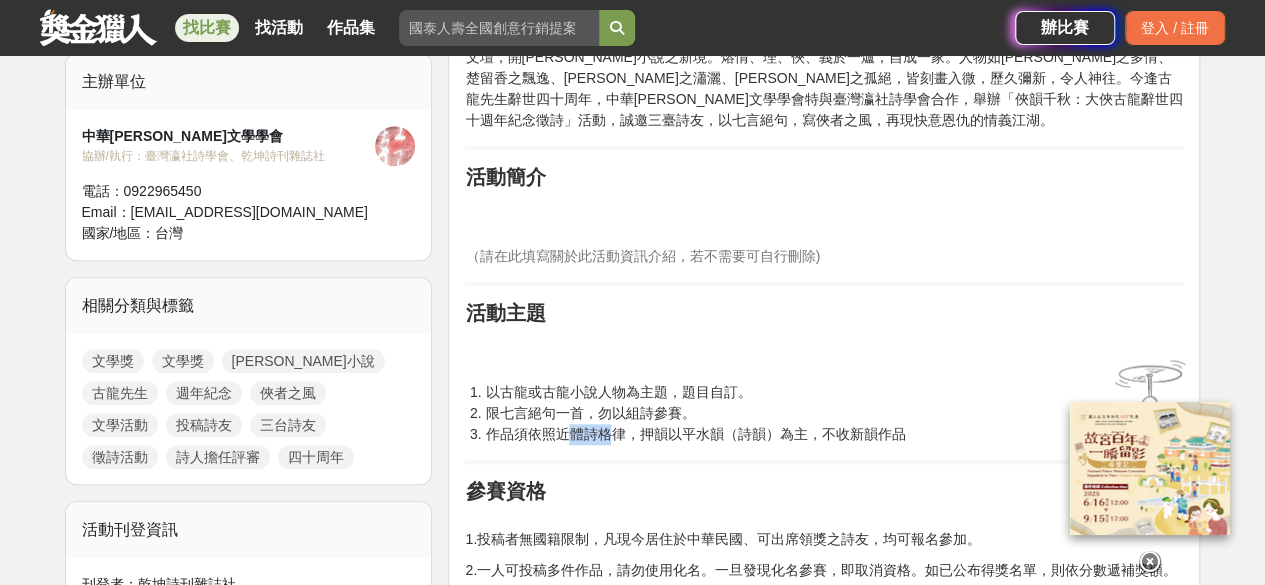 drag, startPoint x: 566, startPoint y: 433, endPoint x: 612, endPoint y: 432, distance: 46.010868 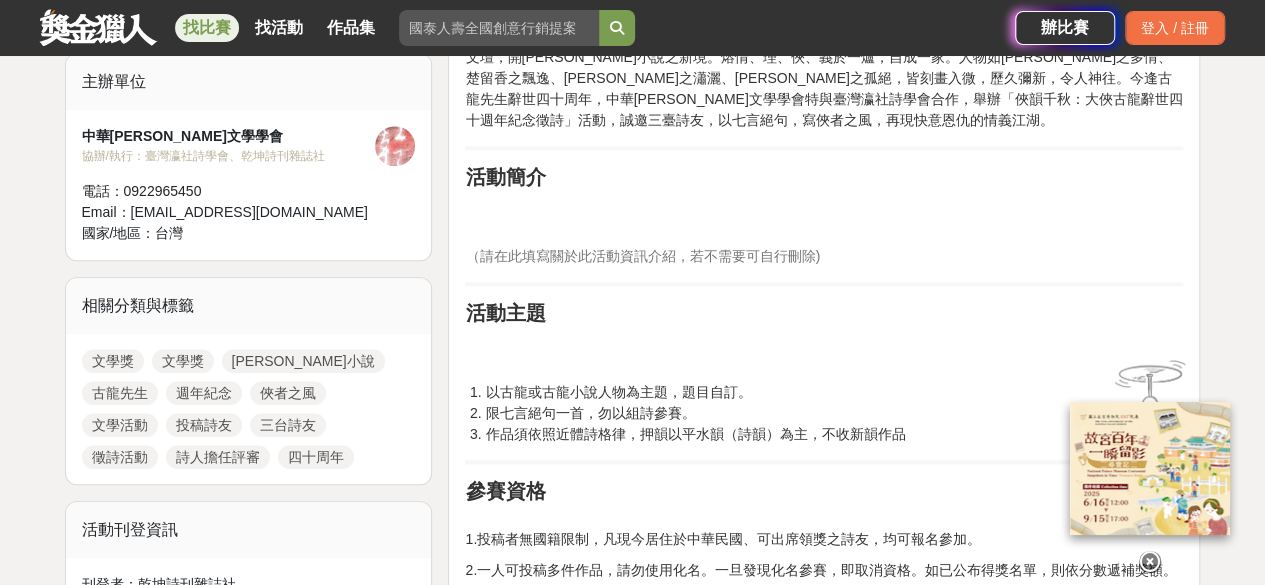 click on "前言   古龍，本名熊耀華，生於民國二十七年，卒於民國七十四年。其人天資絕倫，性情放達，以筆為劍，縱橫文壇，開武俠小說之新境。熔情、理、俠、義於一爐，自成一家。人物如李尋歡之多情、楚留香之飄逸、陸小鳳之瀟灑、傅紅雪之孤絕，皆刻畫入微，歷久彌新，令人神往。今逢古龍先生辭世四十周年，中華武俠文學學會特與臺灣瀛社詩學會合作，舉辦「俠韻千秋：大俠古龍辭世四十週年紀念徵詩」活動，誠邀三臺詩友，以七言絕句，寫俠者之風，再現快意恩仇的情義江湖。 活動簡介   （請在此填寫關於此活動資訊介紹，若不需要可自行刪除) 活動主題   以古龍或古龍小說人物為主題，題目自訂。 限七言絕句一首，勿以組詩參賽。 作品須依照近體詩格律，押韻以平水韻（詩韻）為主，不收新韻作品 參賽資格 活動時程 截稿日為114年10月31日止。 報名方式" at bounding box center [824, 1103] 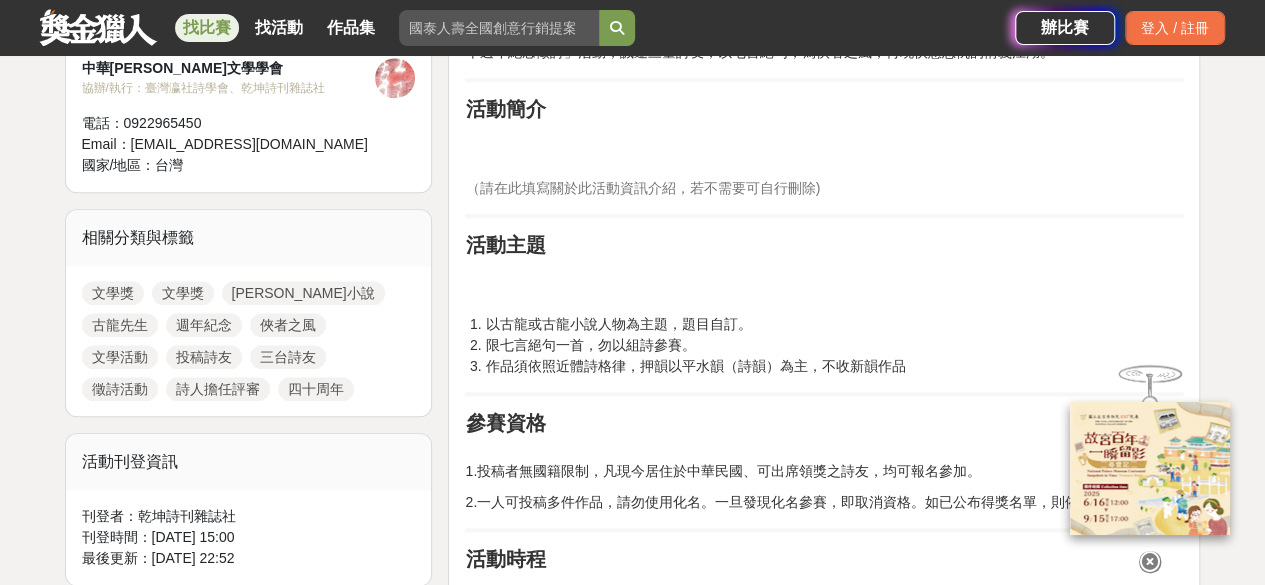 scroll, scrollTop: 900, scrollLeft: 0, axis: vertical 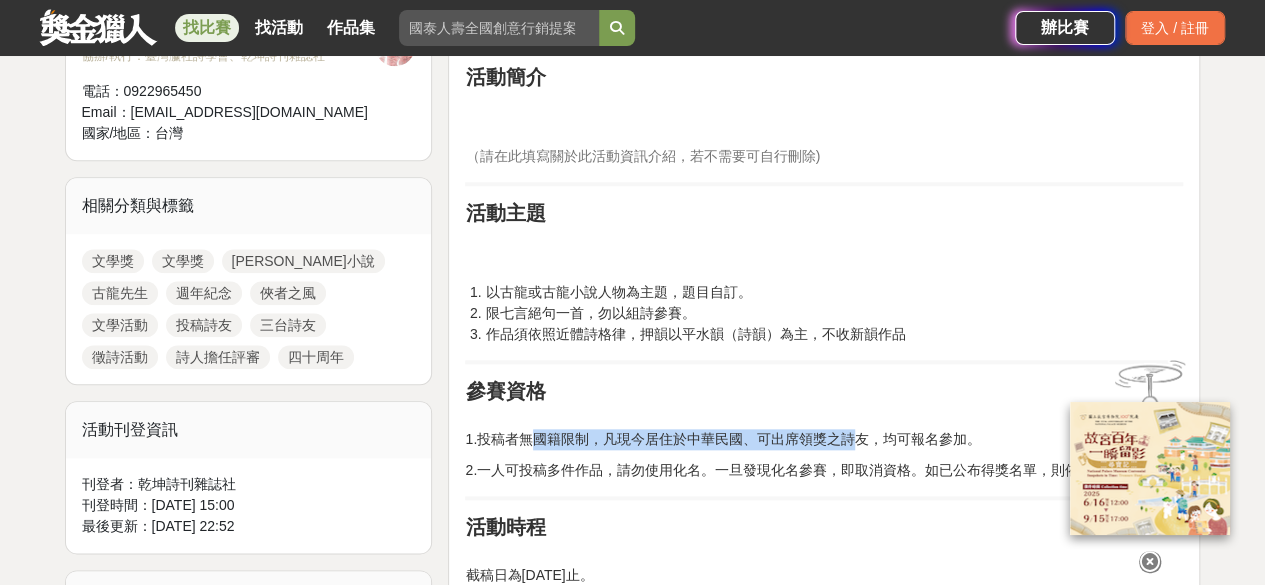 drag, startPoint x: 537, startPoint y: 443, endPoint x: 852, endPoint y: 444, distance: 315.0016 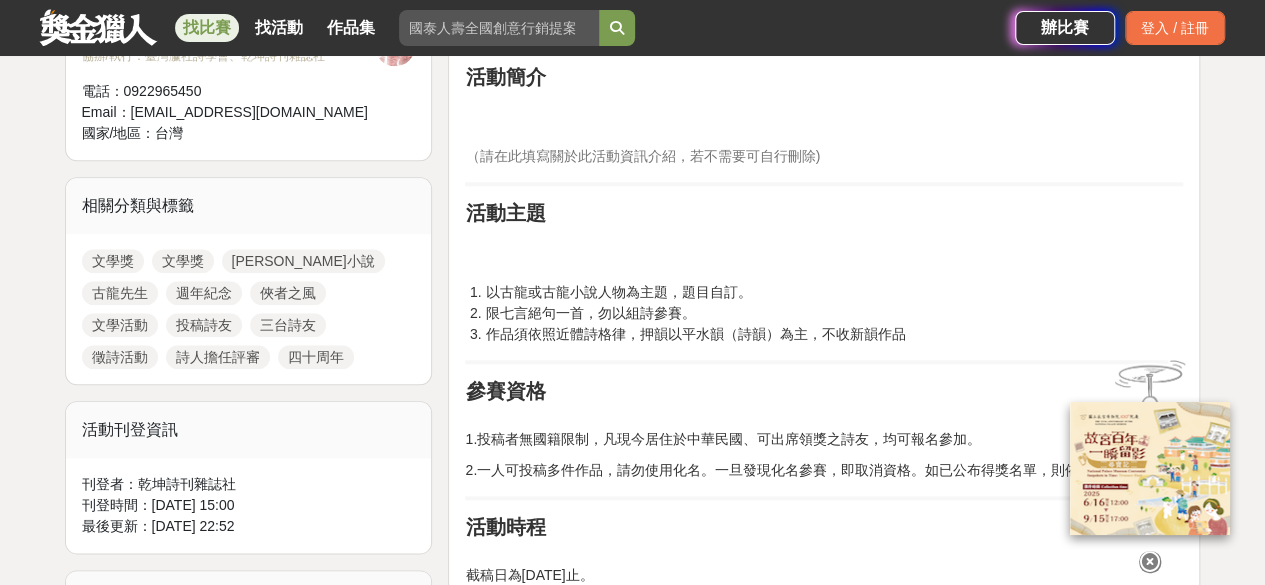 click on "前言   古龍，本名熊耀華，生於民國二十七年，卒於民國七十四年。其人天資絕倫，性情放達，以筆為劍，縱橫文壇，開武俠小說之新境。熔情、理、俠、義於一爐，自成一家。人物如李尋歡之多情、楚留香之飄逸、陸小鳳之瀟灑、傅紅雪之孤絕，皆刻畫入微，歷久彌新，令人神往。今逢古龍先生辭世四十周年，中華武俠文學學會特與臺灣瀛社詩學會合作，舉辦「俠韻千秋：大俠古龍辭世四十週年紀念徵詩」活動，誠邀三臺詩友，以七言絕句，寫俠者之風，再現快意恩仇的情義江湖。 活動簡介   （請在此填寫關於此活動資訊介紹，若不需要可自行刪除) 活動主題   以古龍或古龍小說人物為主題，題目自訂。 限七言絕句一首，勿以組詩參賽。 作品須依照近體詩格律，押韻以平水韻（詩韻）為主，不收新韻作品 參賽資格 活動時程 截稿日為114年10月31日止。 報名方式" at bounding box center [824, 1003] 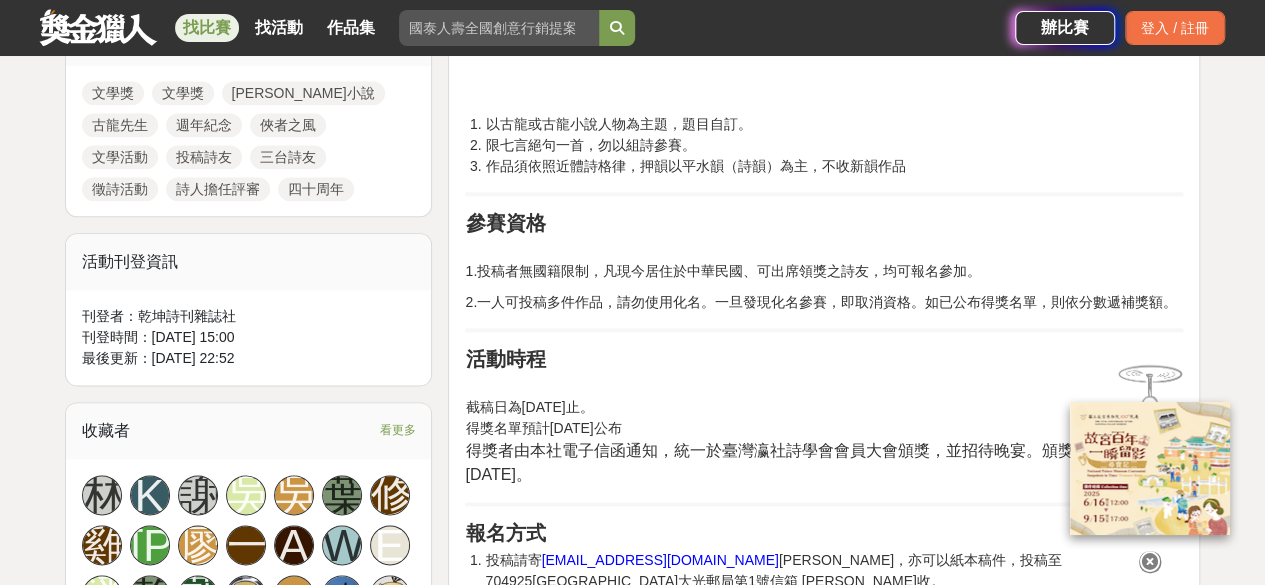 scroll, scrollTop: 1100, scrollLeft: 0, axis: vertical 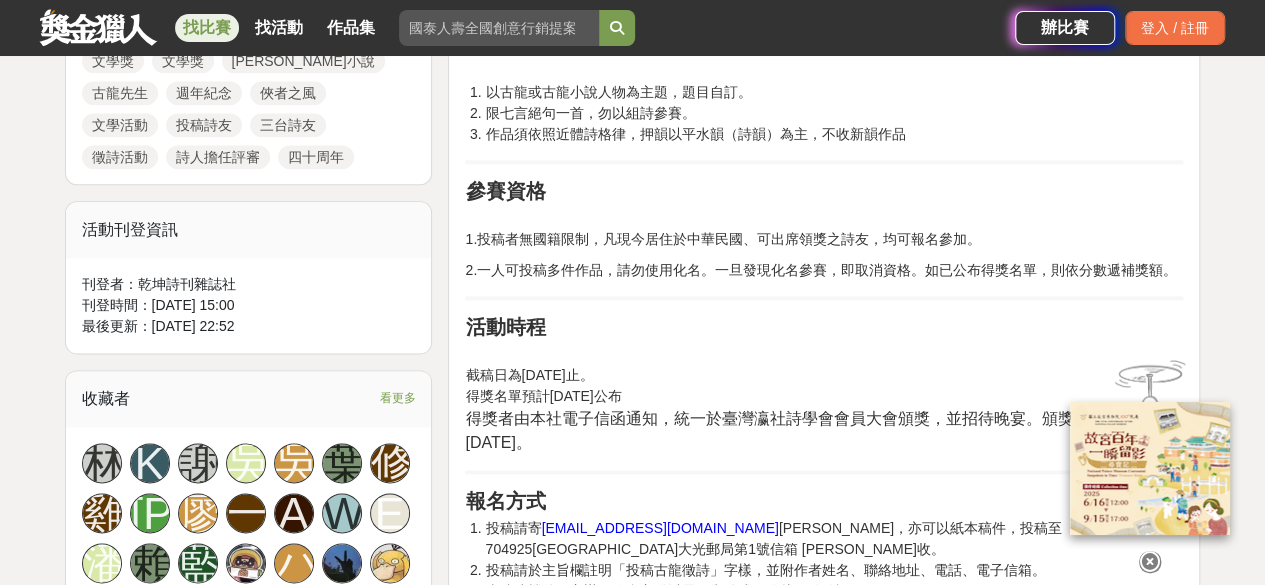 drag, startPoint x: 465, startPoint y: 376, endPoint x: 667, endPoint y: 368, distance: 202.15836 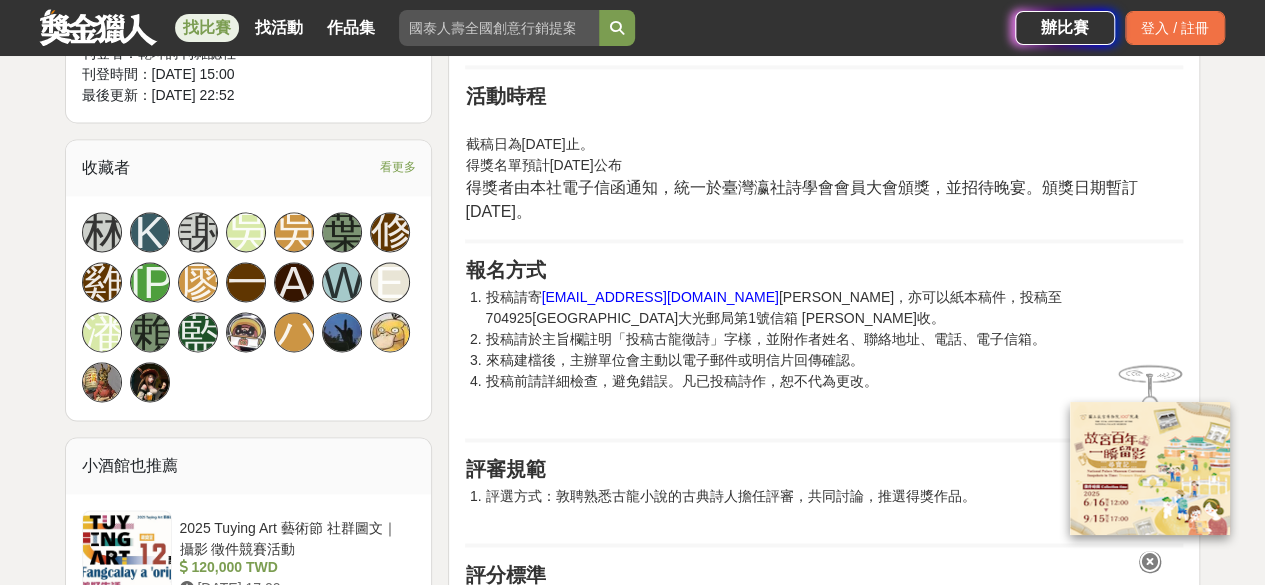 scroll, scrollTop: 1300, scrollLeft: 0, axis: vertical 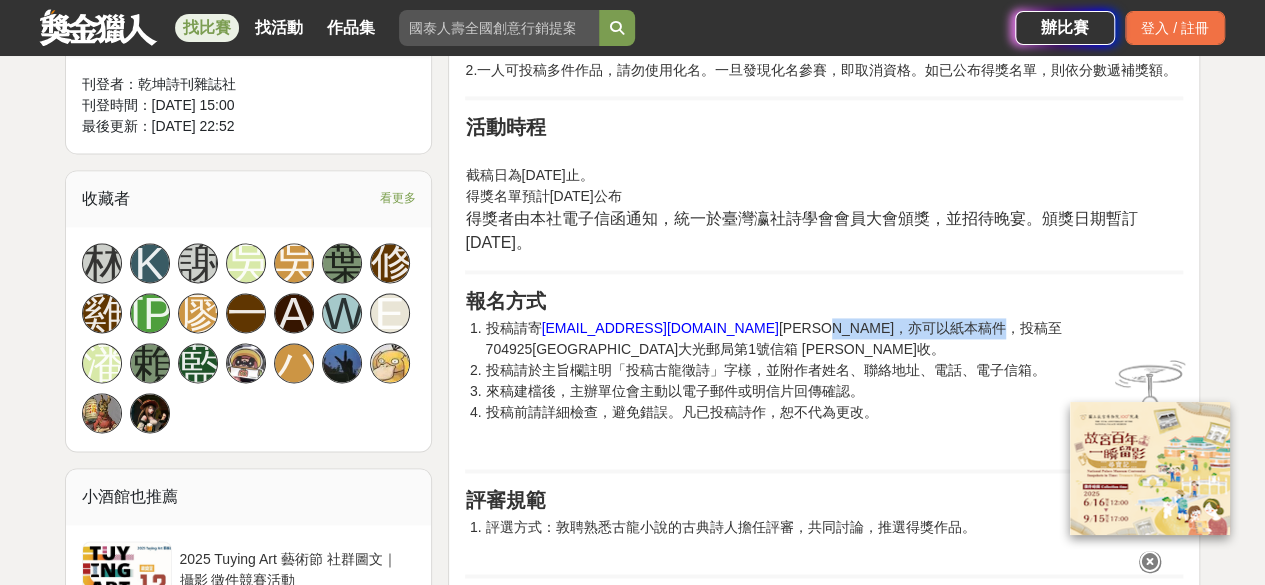 drag, startPoint x: 797, startPoint y: 327, endPoint x: 978, endPoint y: 321, distance: 181.09943 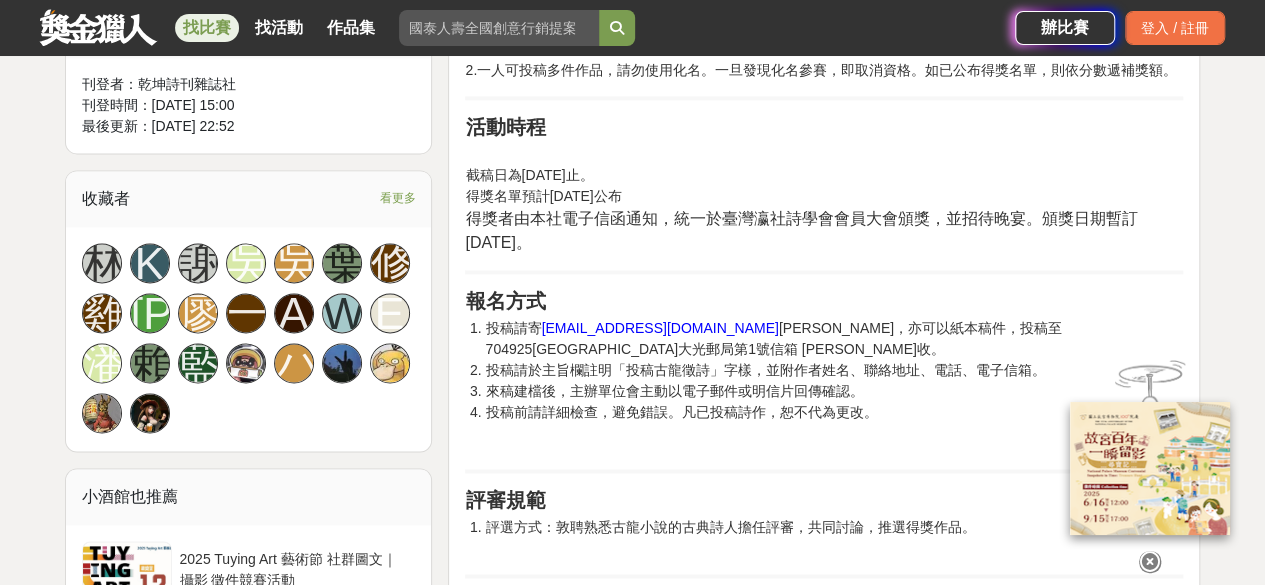 click on "投稿請於主旨欄註明「投稿古龍徵詩」字樣，並附作者姓名、聯絡地址、電話、電子信箱。" at bounding box center [834, 370] 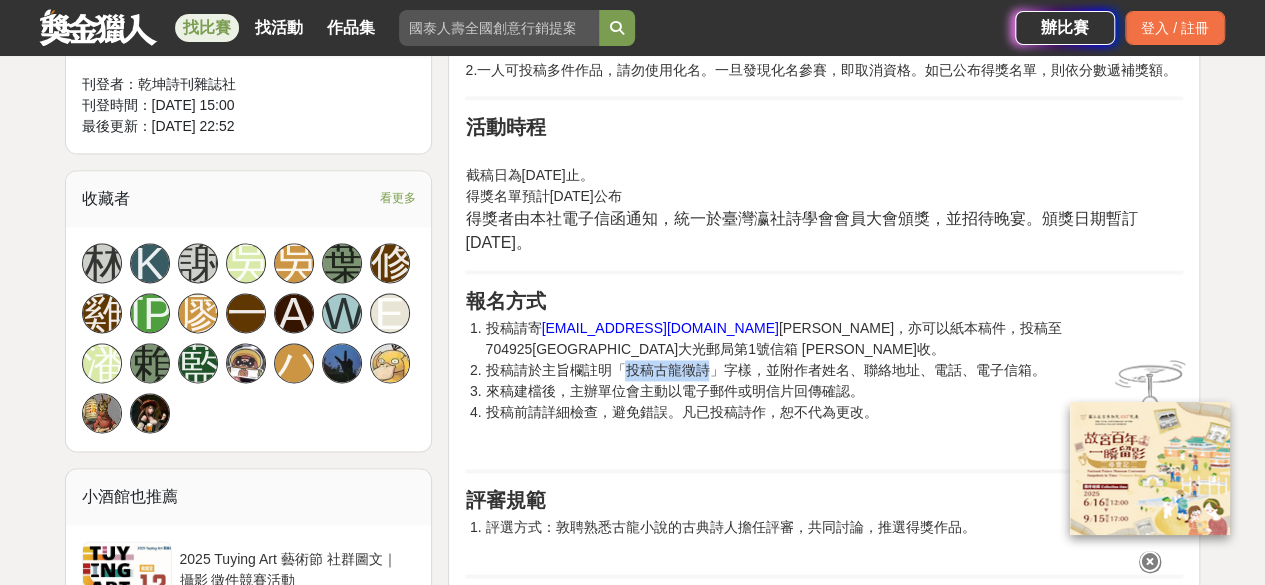 drag, startPoint x: 627, startPoint y: 366, endPoint x: 713, endPoint y: 368, distance: 86.023254 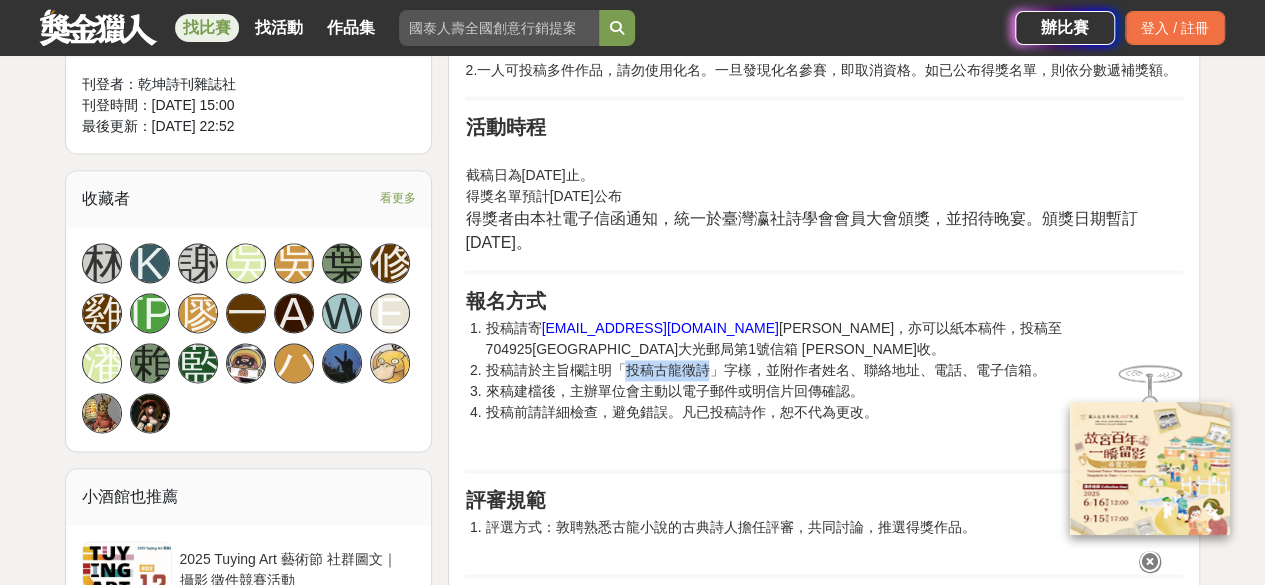 click on "投稿請於主旨欄註明「投稿古龍徵詩」字樣，並附作者姓名、聯絡地址、電話、電子信箱。" at bounding box center [834, 370] 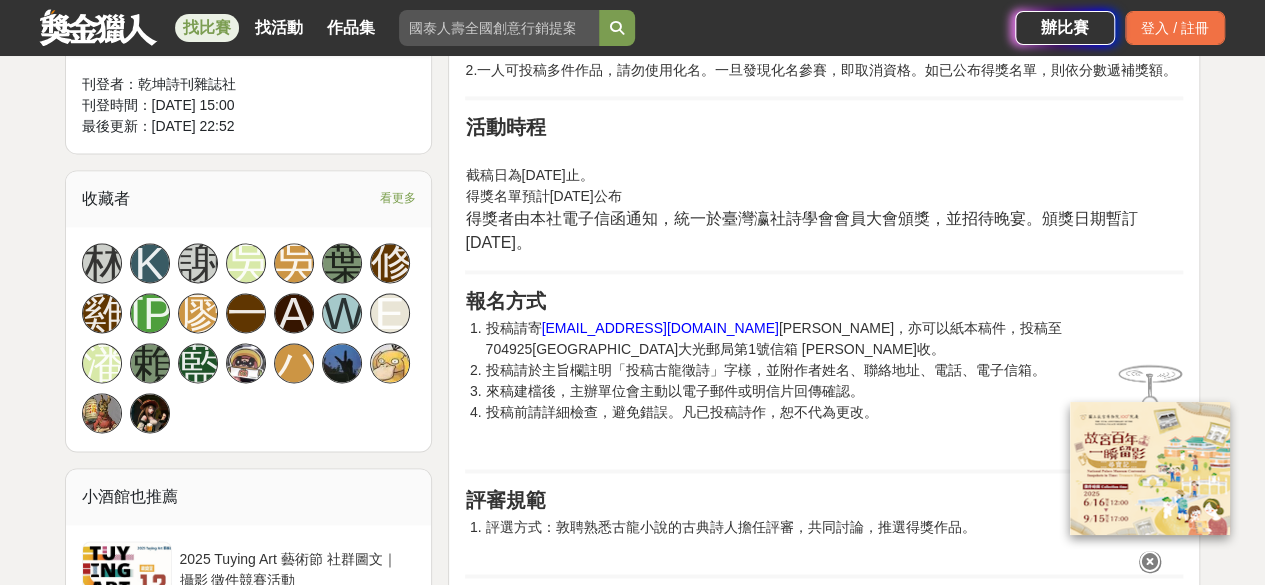 click at bounding box center (824, 443) 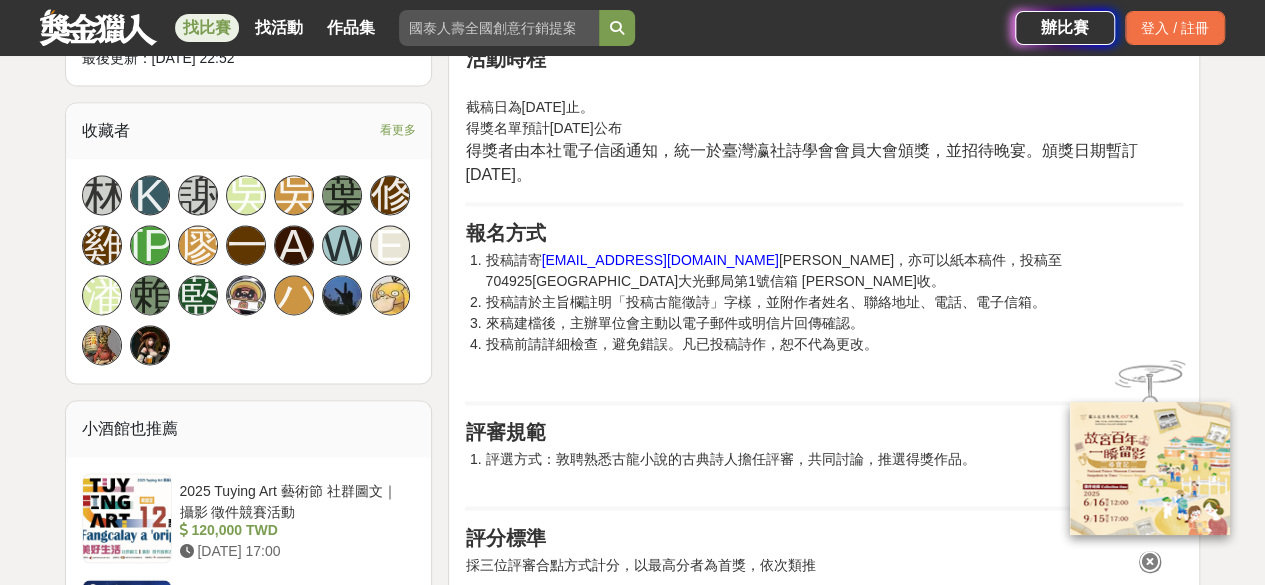 scroll, scrollTop: 1400, scrollLeft: 0, axis: vertical 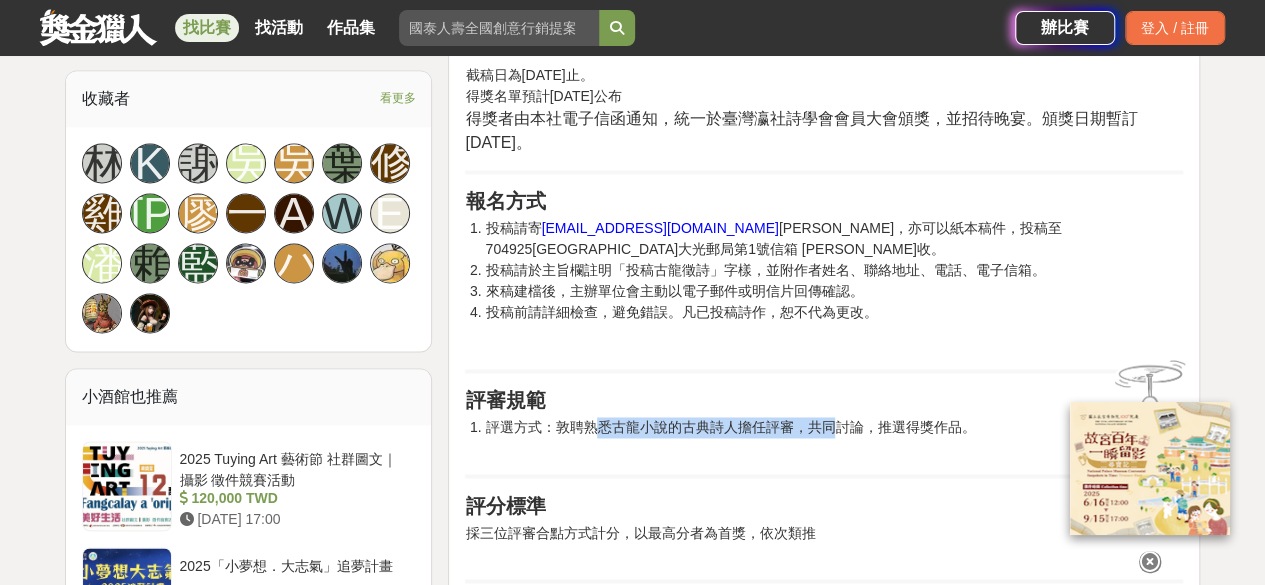 drag, startPoint x: 590, startPoint y: 432, endPoint x: 838, endPoint y: 432, distance: 248 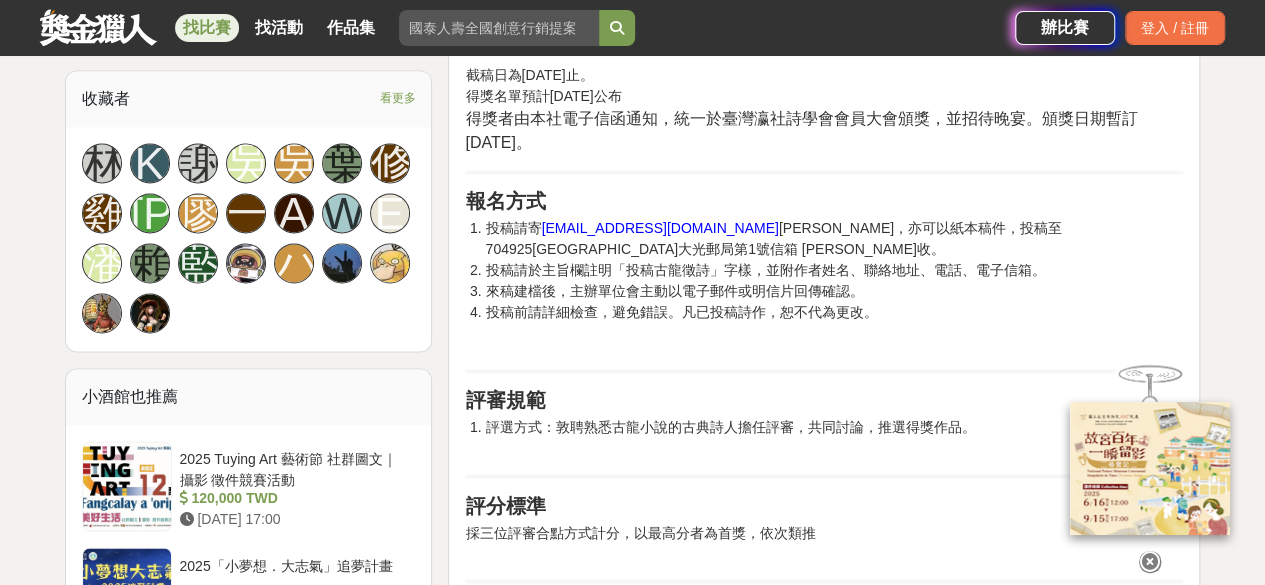 click on "評選方式：敦聘熟悉古龍小說的古典詩人擔任評審，共同討論，推選得獎作品。" at bounding box center (834, 438) 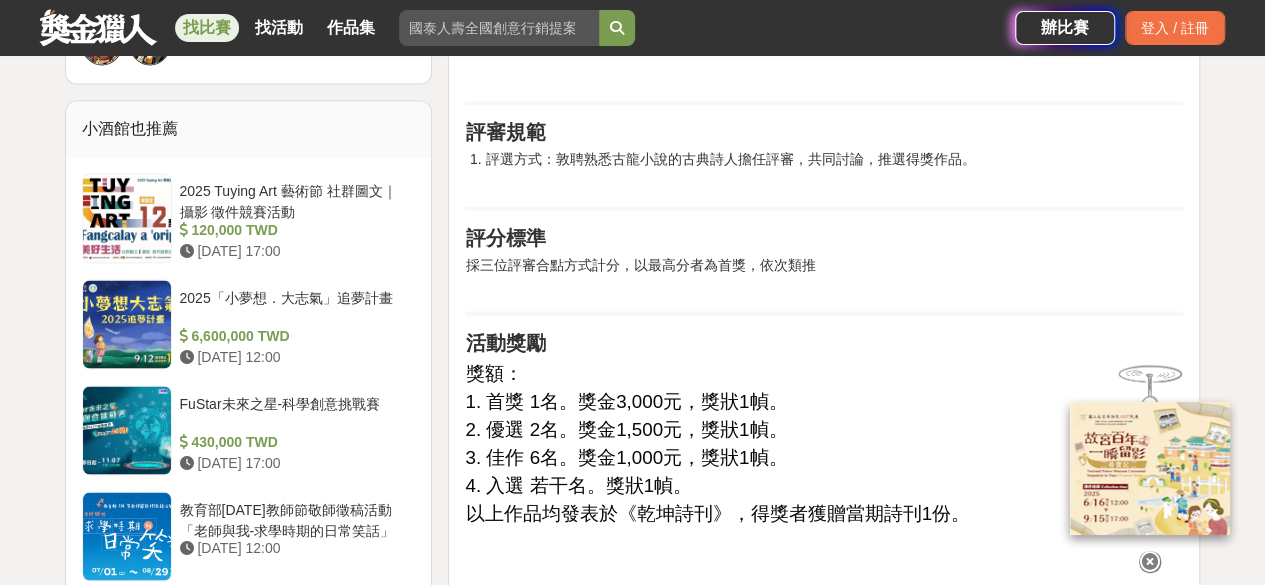 scroll, scrollTop: 1700, scrollLeft: 0, axis: vertical 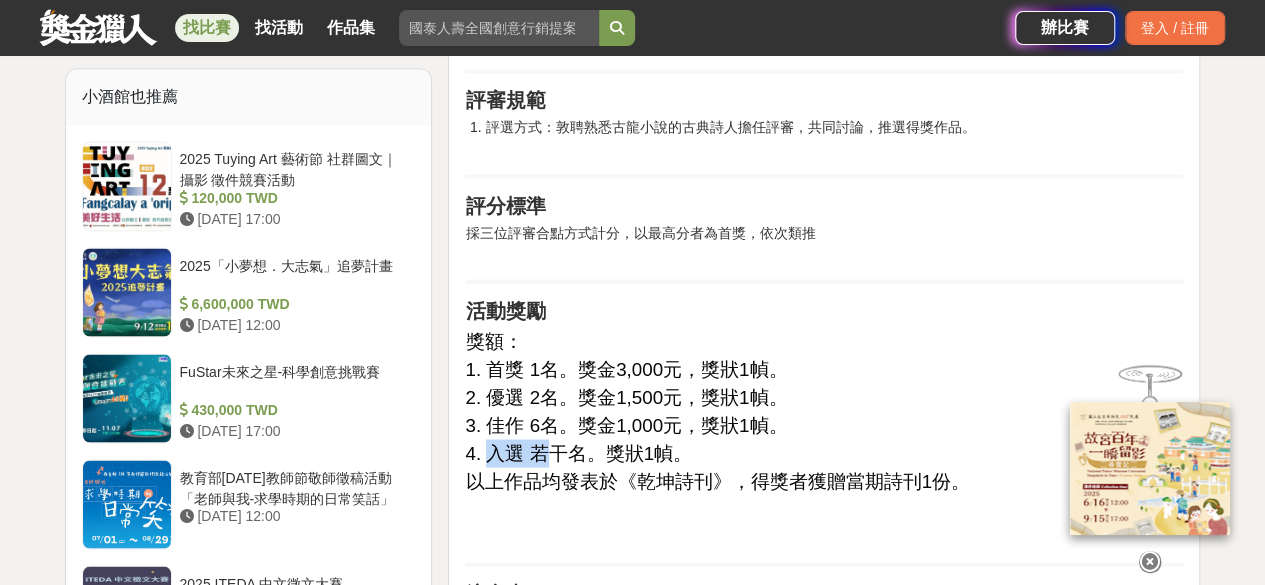 drag, startPoint x: 483, startPoint y: 455, endPoint x: 546, endPoint y: 465, distance: 63.788715 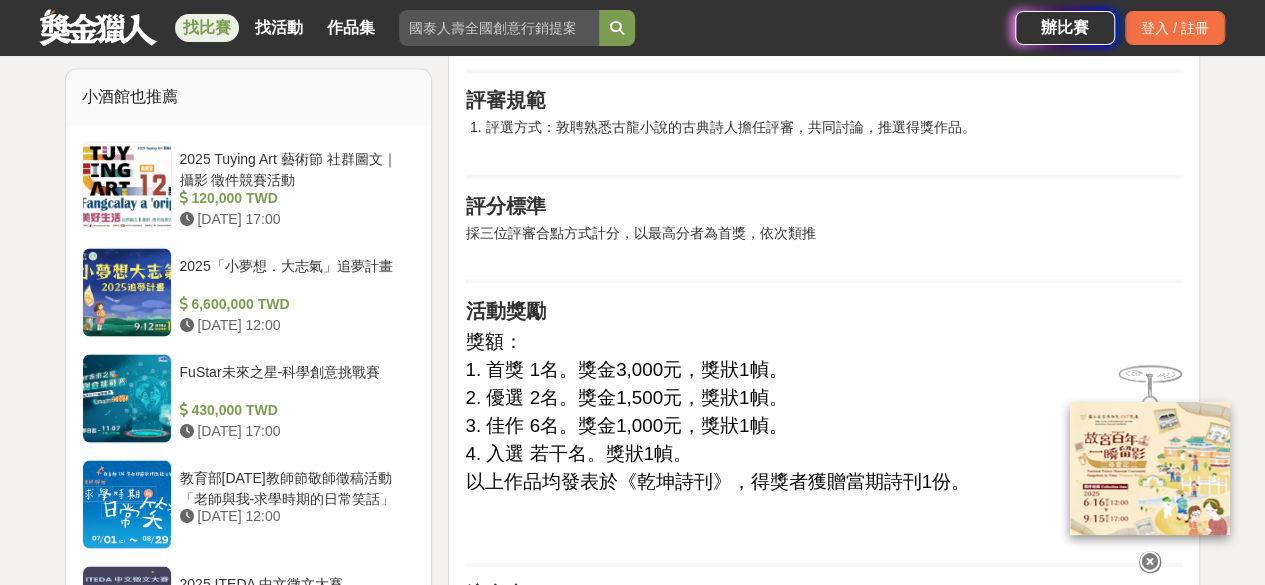 click on "獎額： 1. 首獎 1名。獎金3,000元，獎狀1幀。 2. 優選 2名。獎金1,500元，獎狀1幀。 3. 佳作 6名。獎金1,000元，獎狀1幀。 4. 入選 若干名。獎狀1幀。 以上作品均發表於《乾坤詩刊》，得獎者獲贈當期詩刊1份。" at bounding box center (824, 422) 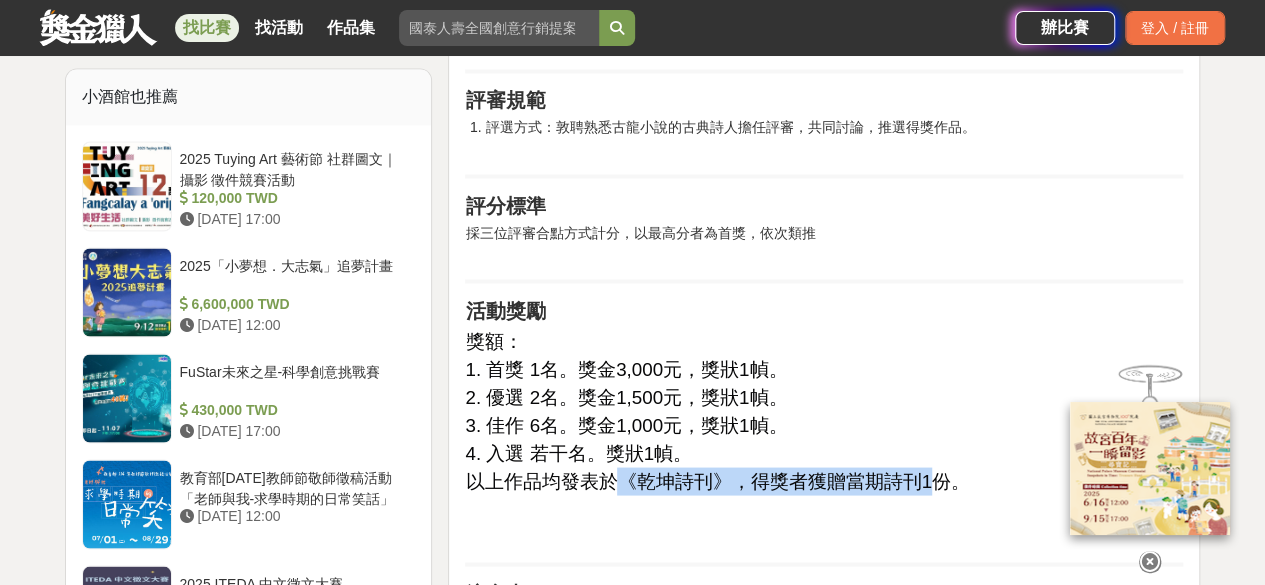 drag, startPoint x: 617, startPoint y: 482, endPoint x: 914, endPoint y: 491, distance: 297.13632 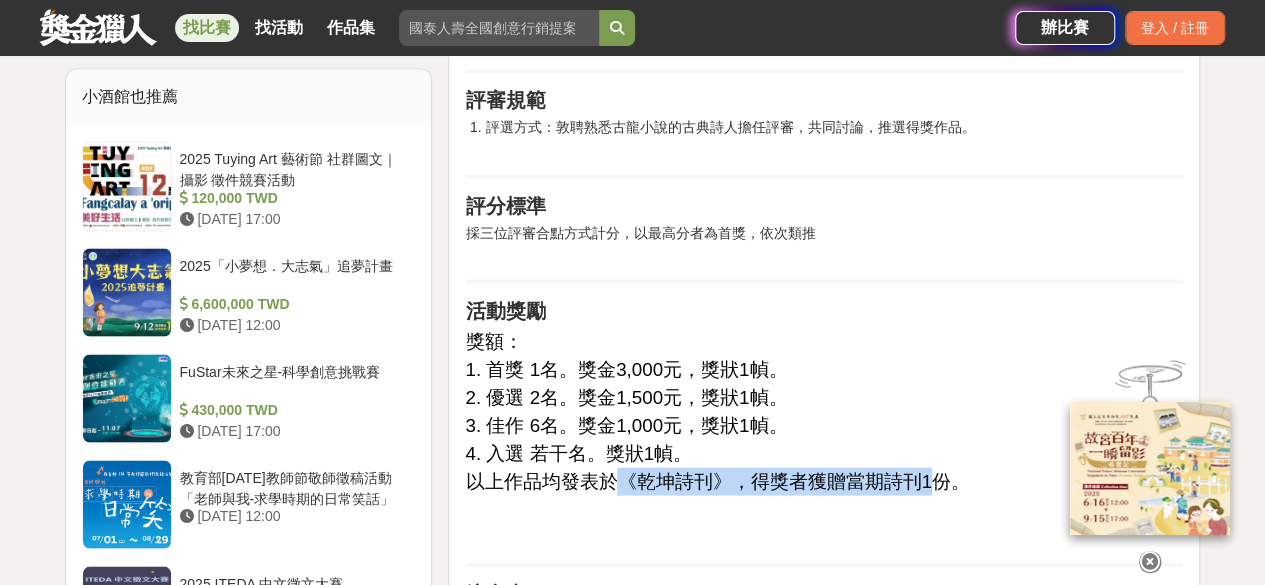 click on "以上作品均發表於《乾坤詩刊》，得獎者獲贈當期詩刊1份。" at bounding box center (717, 480) 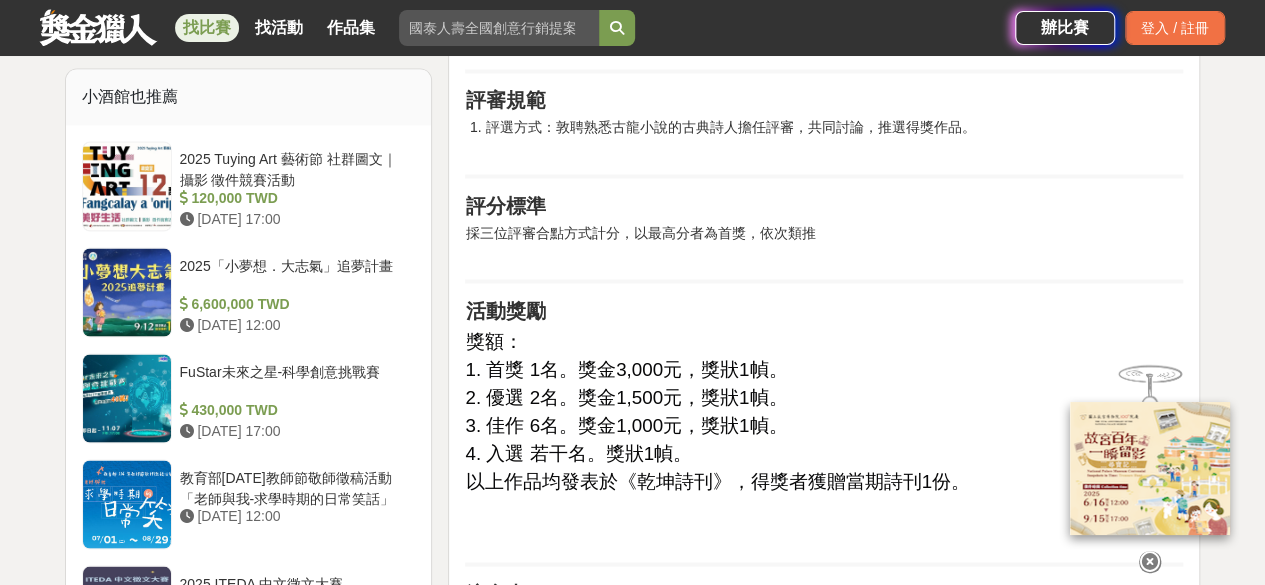 click on "獎額： 1. 首獎 1名。獎金3,000元，獎狀1幀。 2. 優選 2名。獎金1,500元，獎狀1幀。 3. 佳作 6名。獎金1,000元，獎狀1幀。 4. 入選 若干名。獎狀1幀。 以上作品均發表於《乾坤詩刊》，得獎者獲贈當期詩刊1份。" at bounding box center [824, 422] 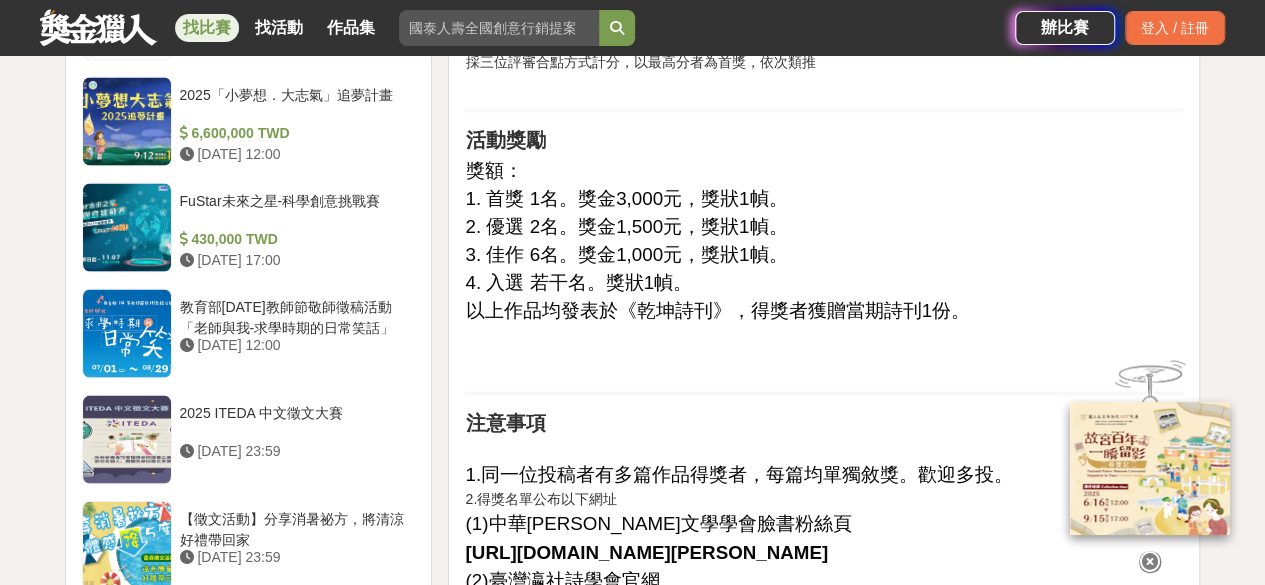 scroll, scrollTop: 1900, scrollLeft: 0, axis: vertical 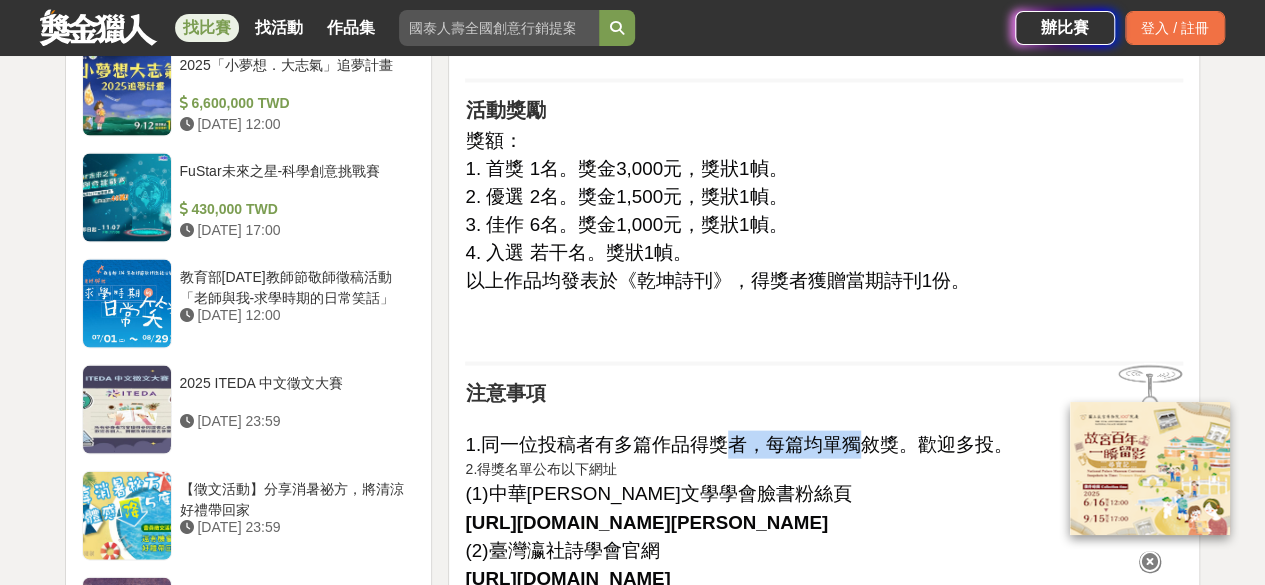 drag, startPoint x: 725, startPoint y: 451, endPoint x: 865, endPoint y: 456, distance: 140.08926 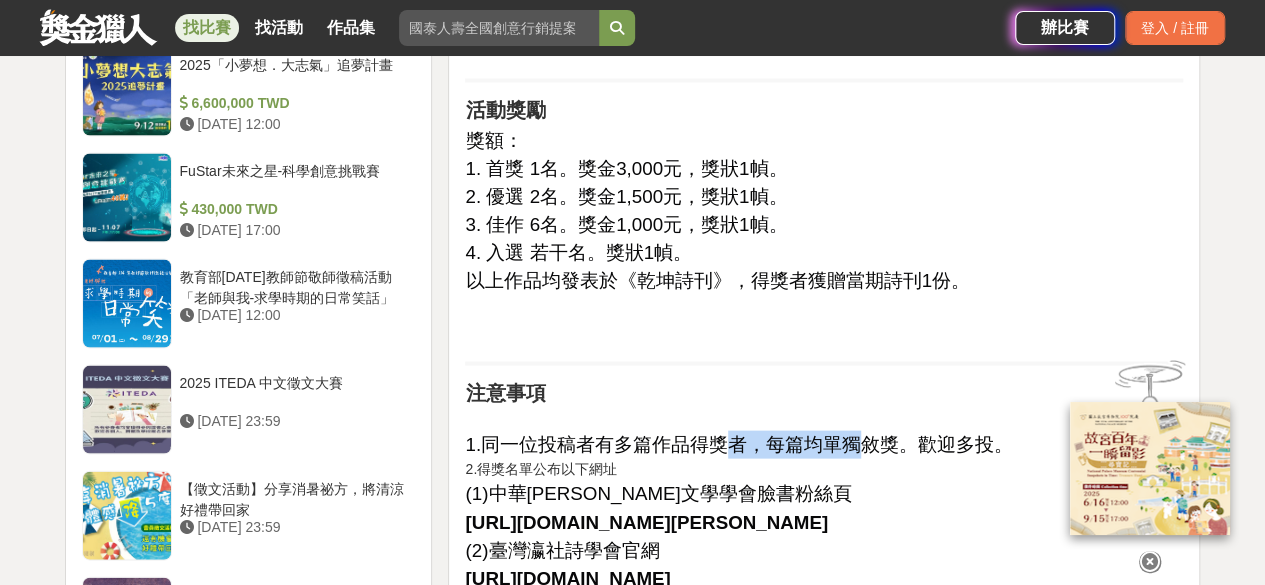 click on "1.同一位投稿者有多篇作品得獎者，每篇均單獨敘獎。歡迎多投。" at bounding box center (739, 444) 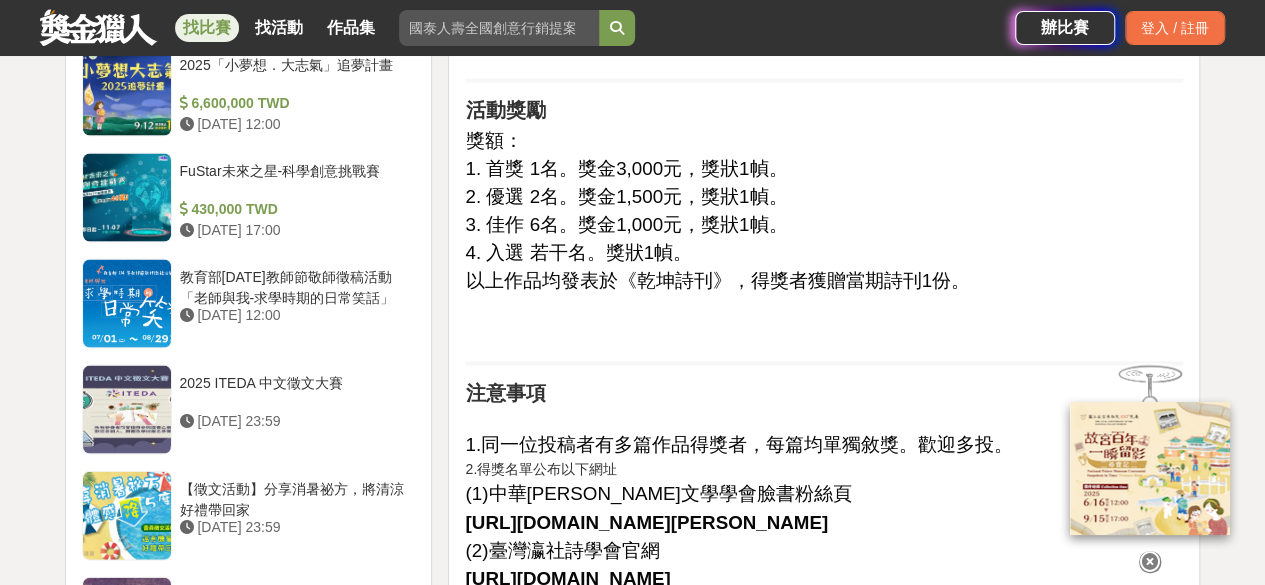 click on "1.同一位投稿者有多篇作品得獎者，每篇均單獨敘獎。歡迎多投。 2.得獎名單公布以下網址 (1)中華武俠文學學會臉書粉絲頁 https://www.facebook.com/people/中華武俠文學學會/61556102764045/ (2)臺灣瀛社詩學會官網 https://www.tpps.org.tw/web/news/news.jsp (3)臺灣瀛社詩學會臉書社團 https://www.facebook.com/groups/660996053938769/?ref=share_group_link 3. 首獎、優選、佳作得獎者，如未能出席頒獎典禮，請委託代理人代為領取獎狀獎金。委託書（暨活動簡章）下載https://www.dropbox.com/scl/fi/jjnlx1bqh80e2dcm2n1zh/.pdf?rlkey=vzhglu1wghjmwhakmxdarpsbz&dl=0 4. 入選得獎者如未能出席頒獎典禮，由本社寄發獎狀。" at bounding box center [824, 571] 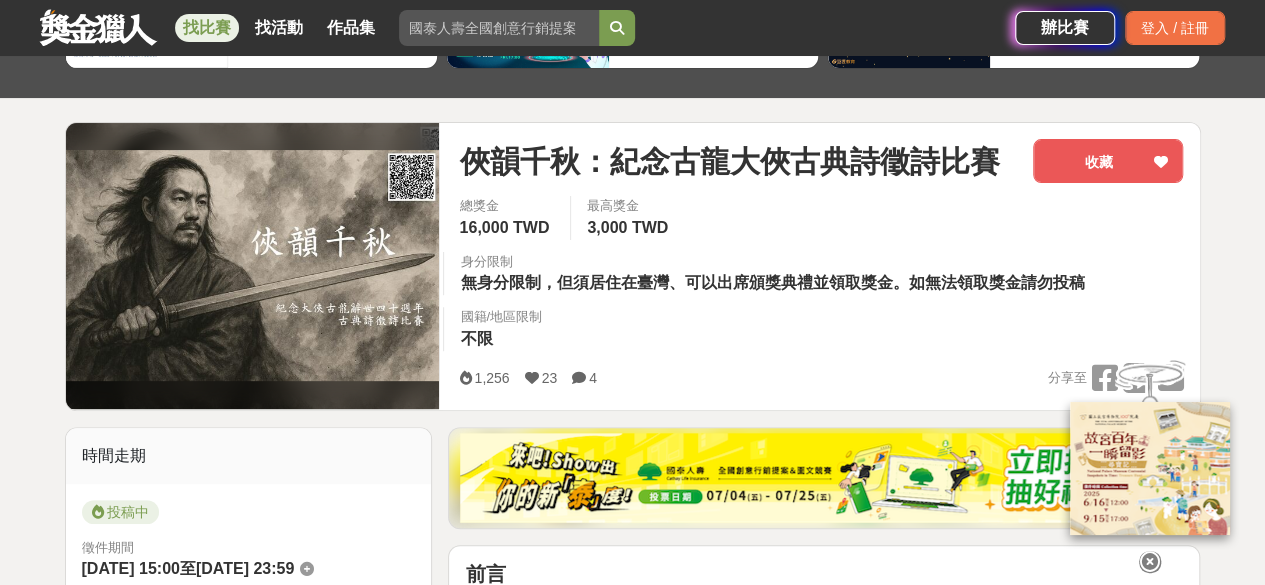 scroll, scrollTop: 0, scrollLeft: 0, axis: both 